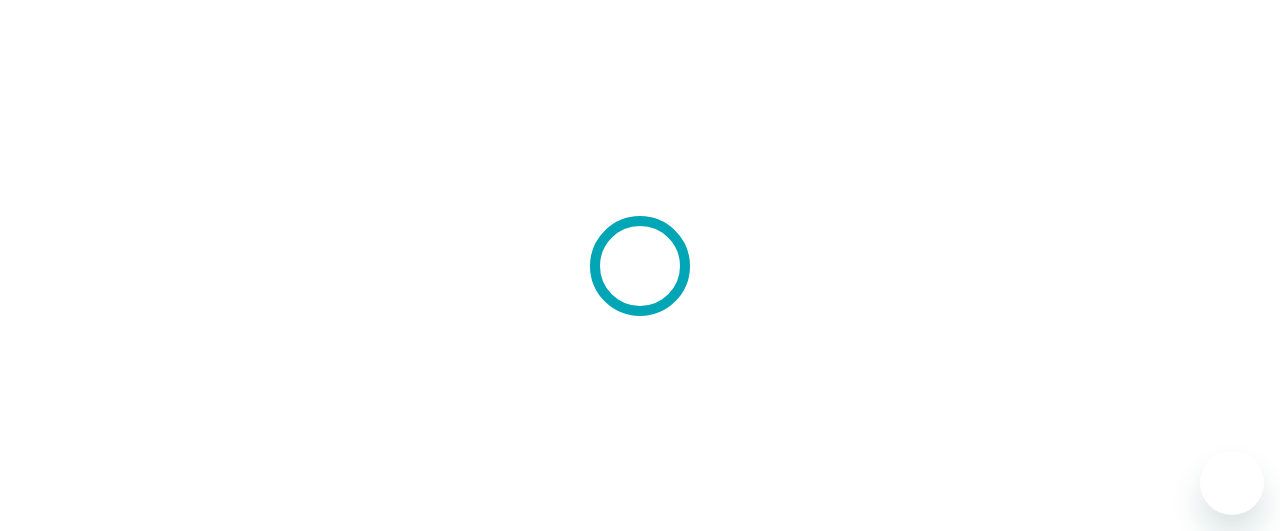 scroll, scrollTop: 0, scrollLeft: 0, axis: both 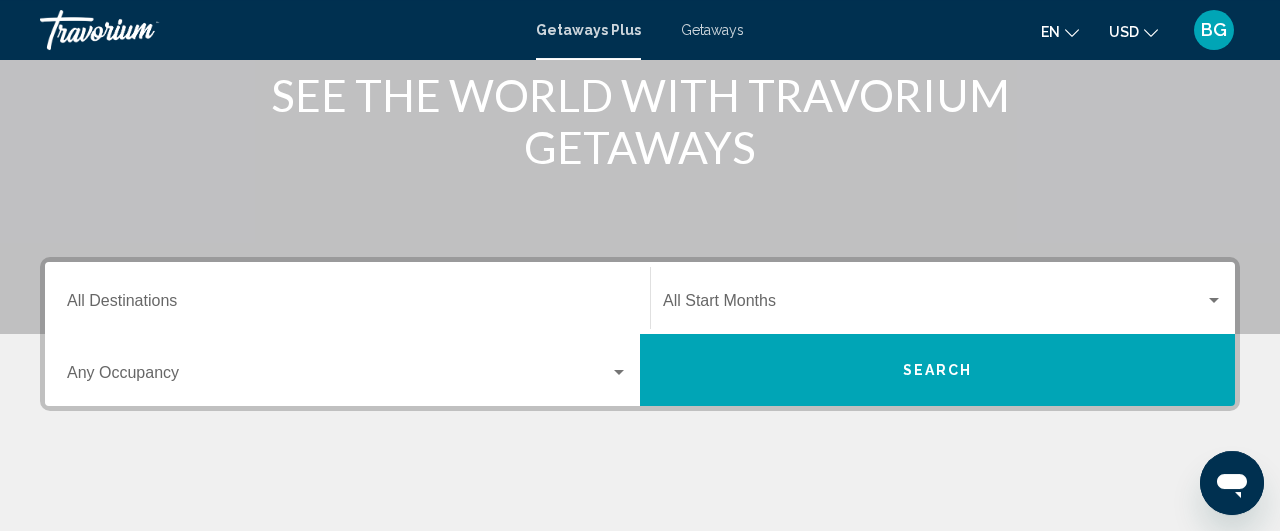 click on "Destination All Destinations" at bounding box center [347, 298] 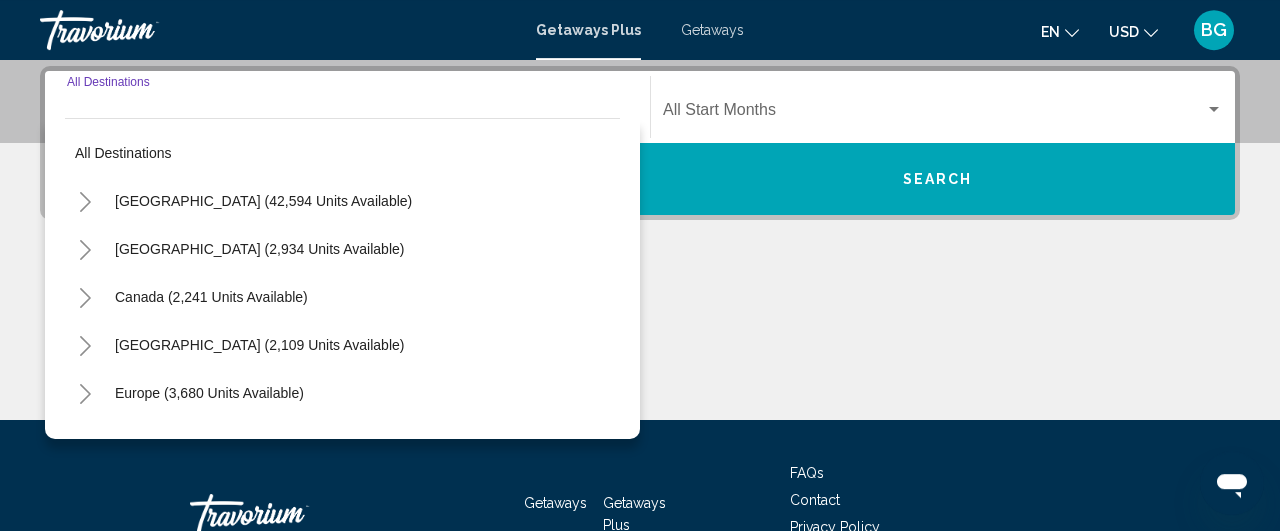 scroll, scrollTop: 458, scrollLeft: 0, axis: vertical 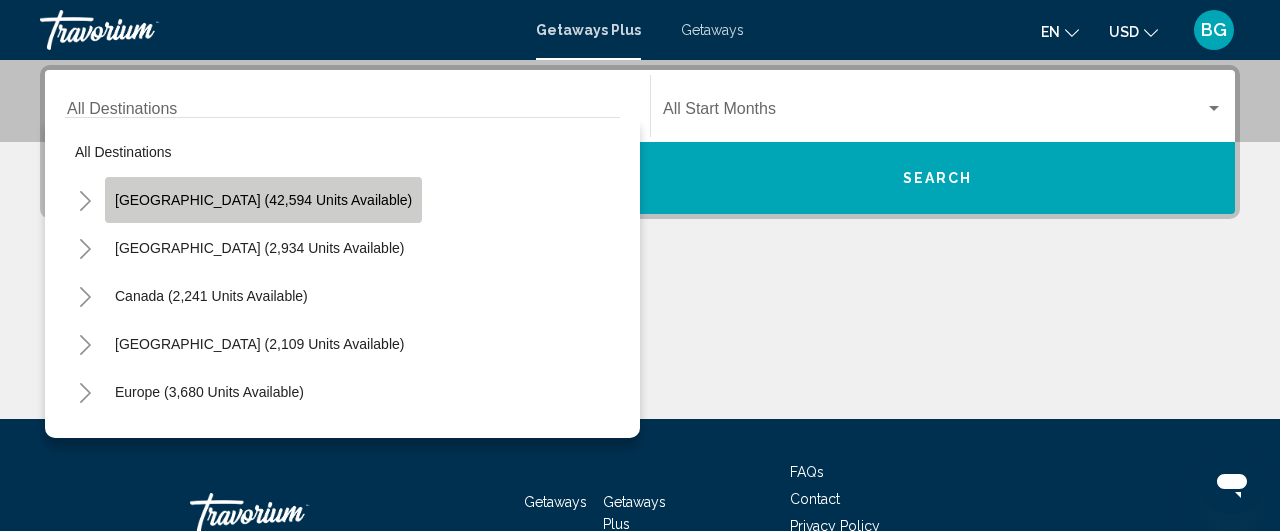 click on "[GEOGRAPHIC_DATA] (42,594 units available)" 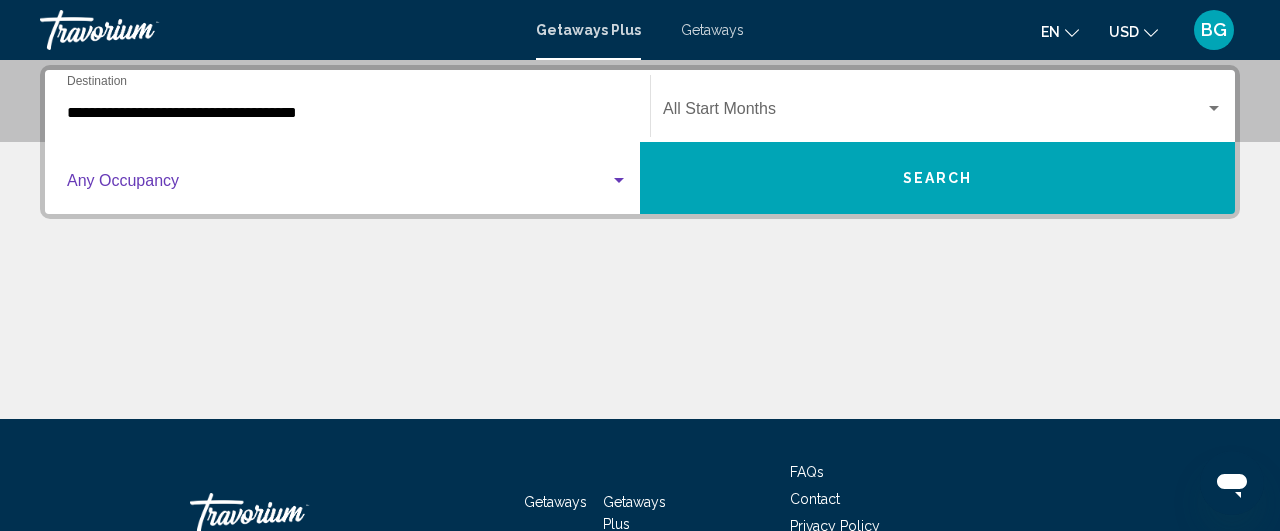 click at bounding box center (619, 180) 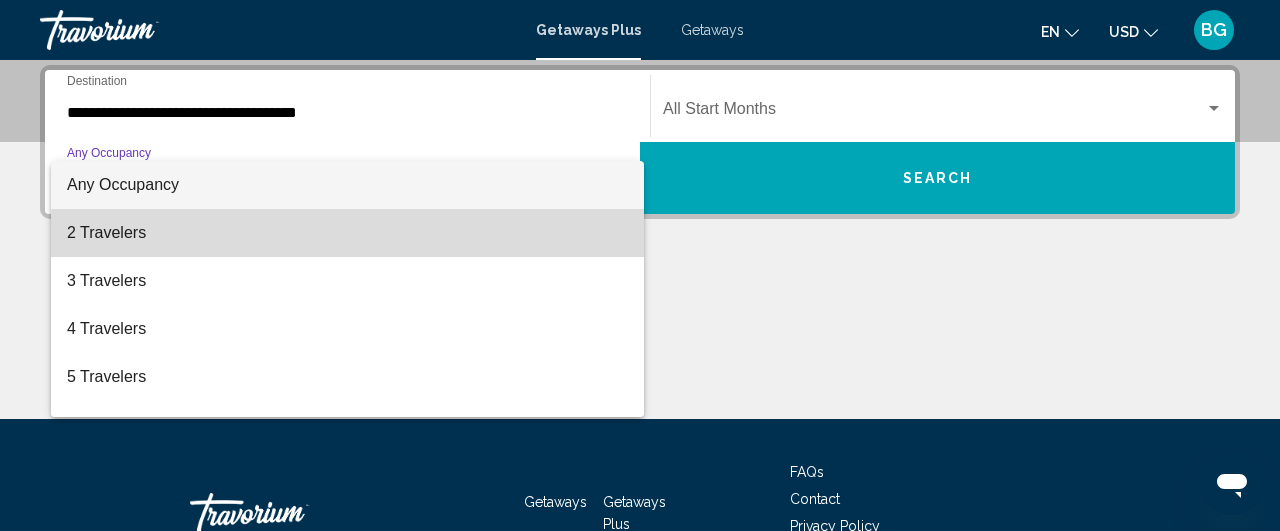 click on "2 Travelers" at bounding box center [347, 233] 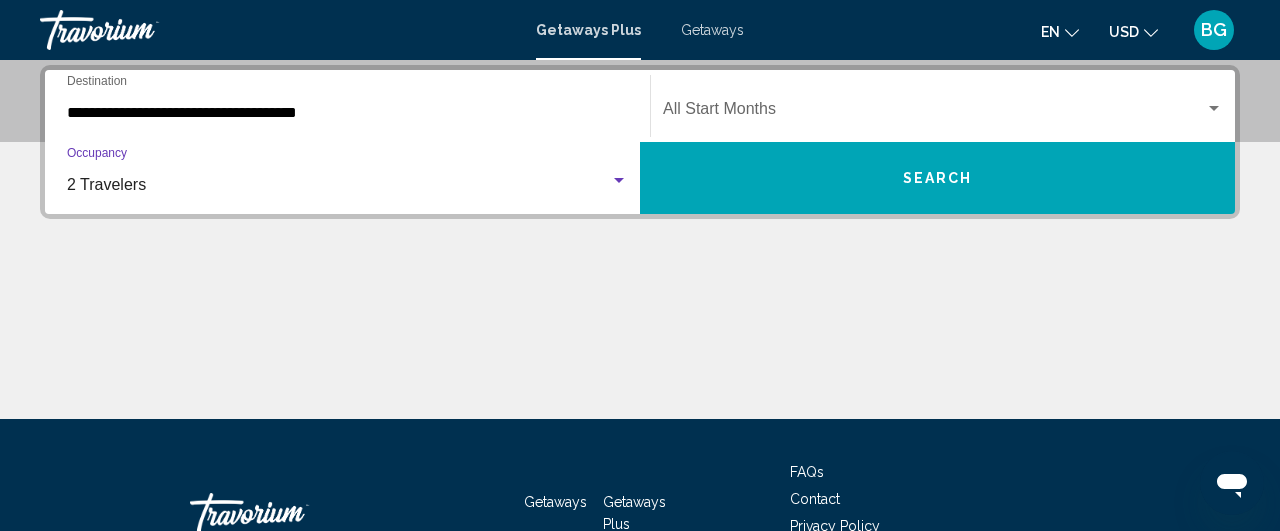 click on "Search" at bounding box center (938, 179) 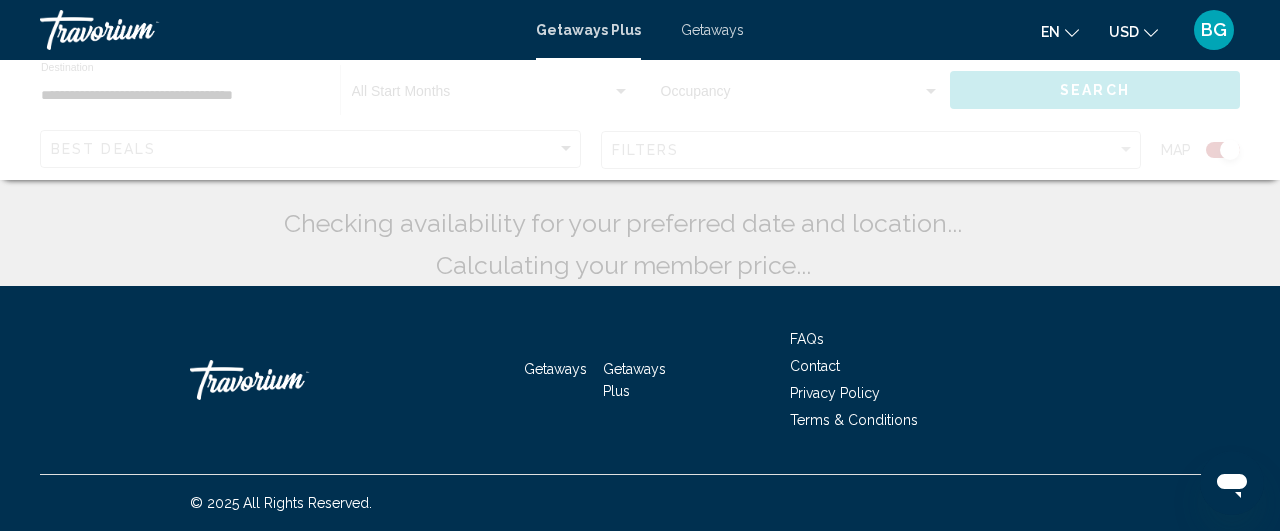 scroll, scrollTop: 0, scrollLeft: 0, axis: both 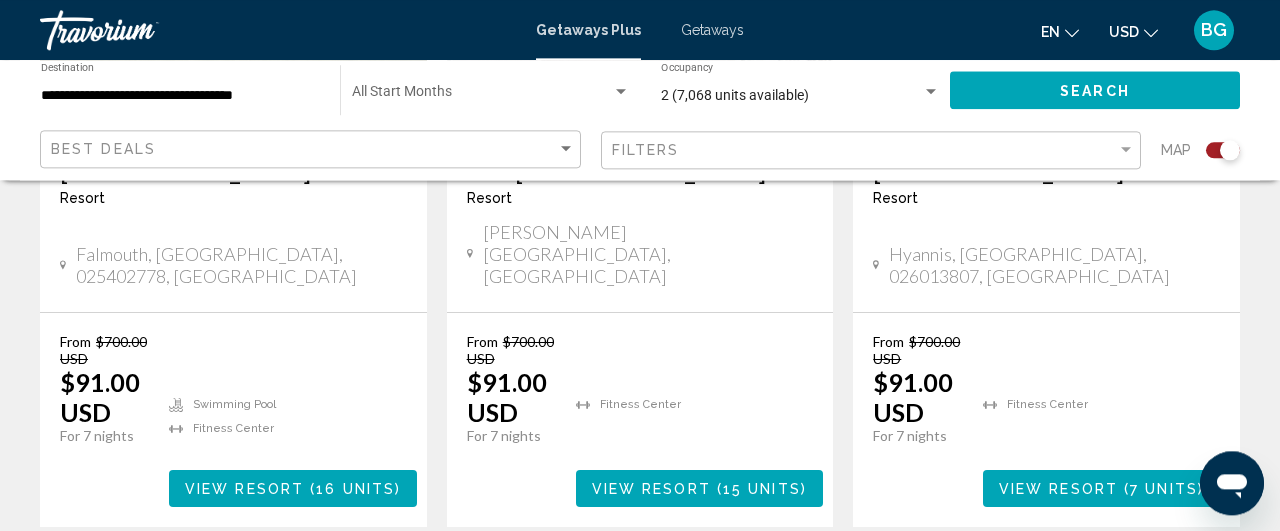 click on "2" at bounding box center [500, 587] 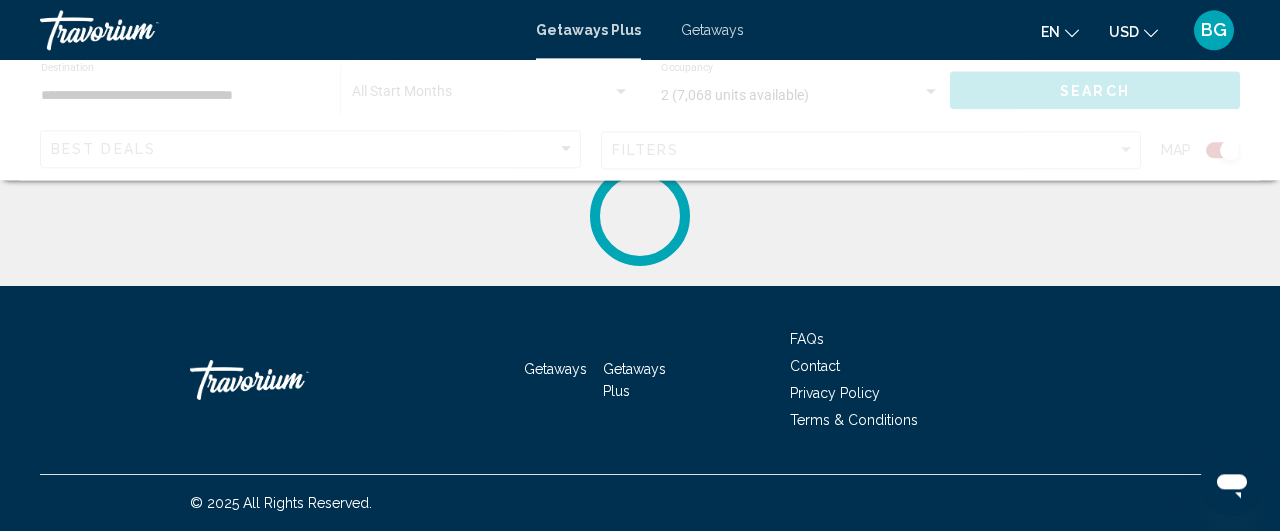 scroll, scrollTop: 0, scrollLeft: 0, axis: both 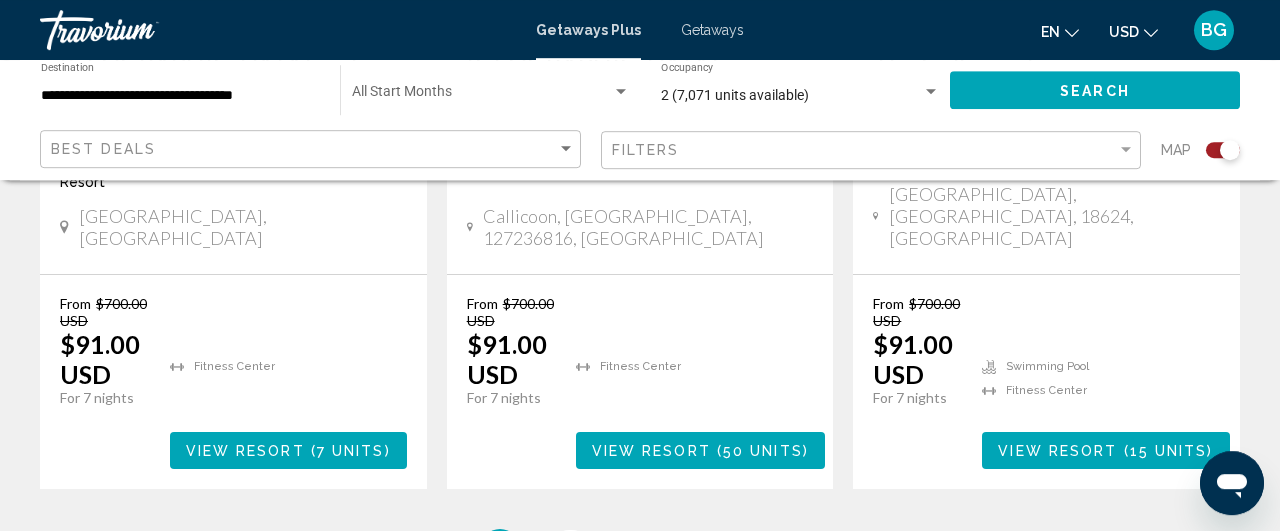 click on "3" at bounding box center (570, 549) 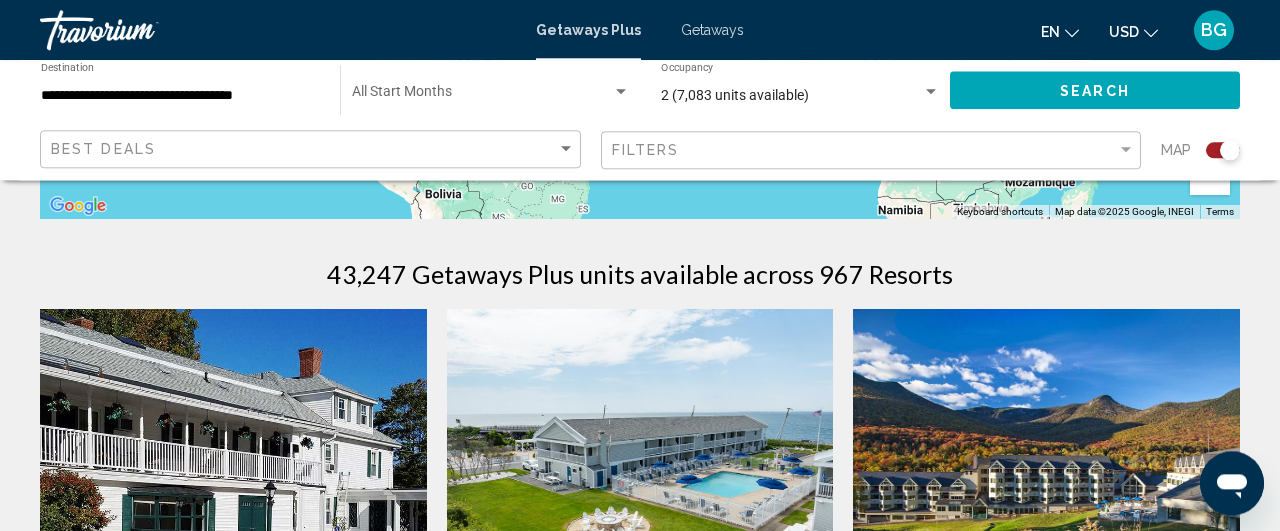 scroll, scrollTop: 654, scrollLeft: 0, axis: vertical 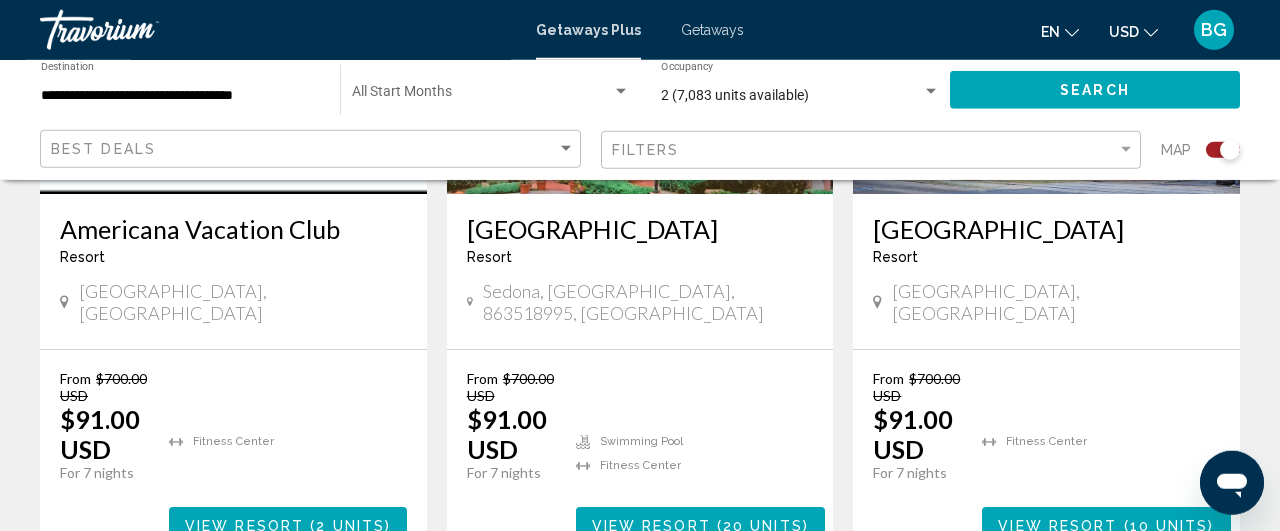 click on "4" at bounding box center [640, 624] 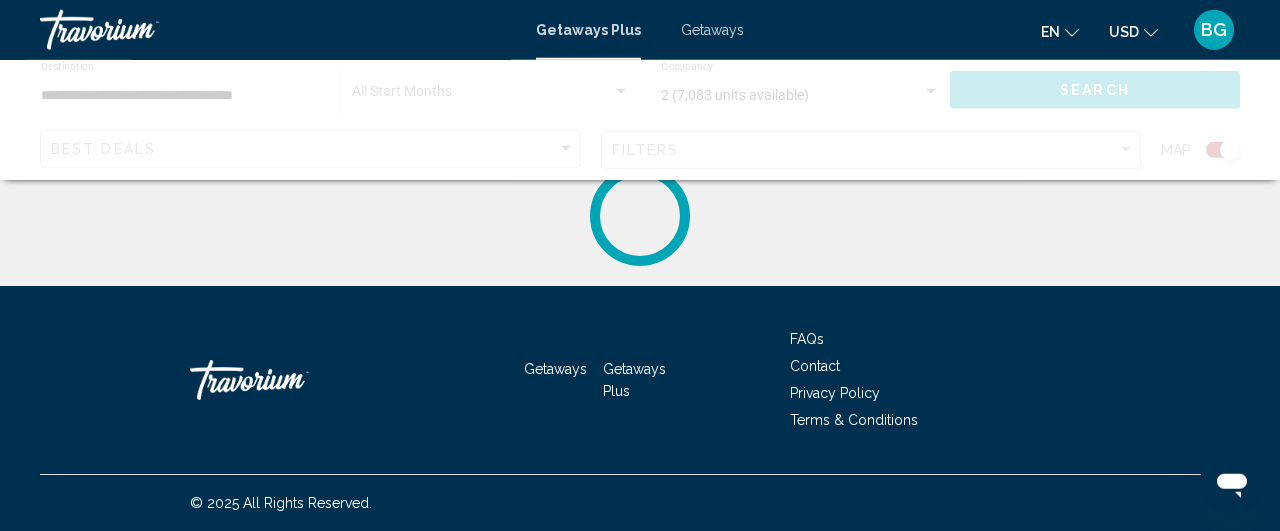 click on "To navigate, press the arrow keys. To activate drag with keyboard, press Alt + Enter. Once in keyboard drag state, use the arrow keys to move the marker. To complete the drag, press the Enter key. To cancel, press Escape." at bounding box center (640, -154) 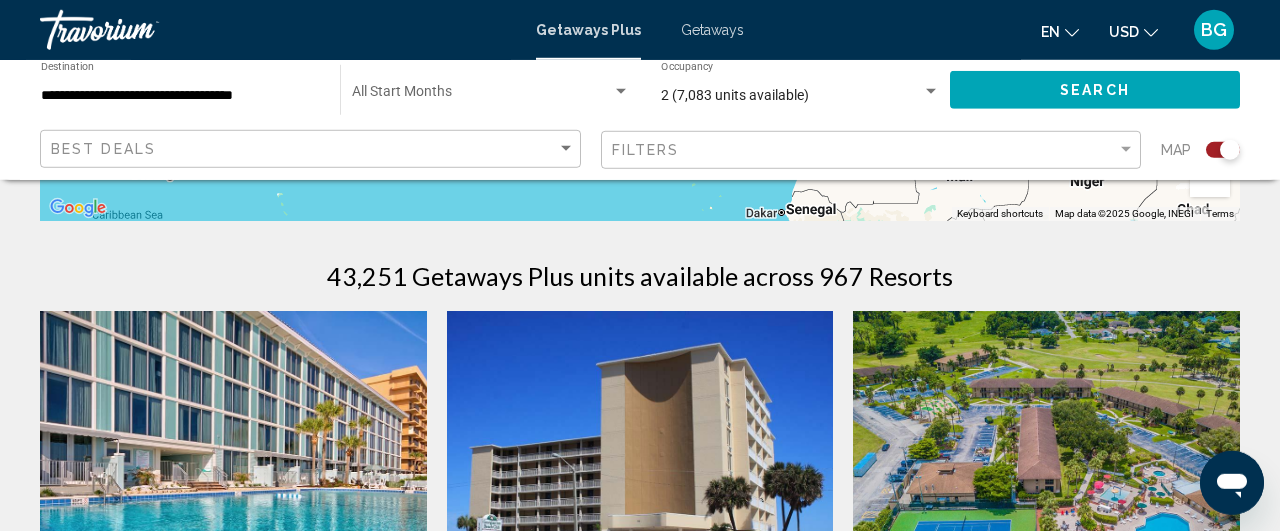 scroll, scrollTop: 654, scrollLeft: 0, axis: vertical 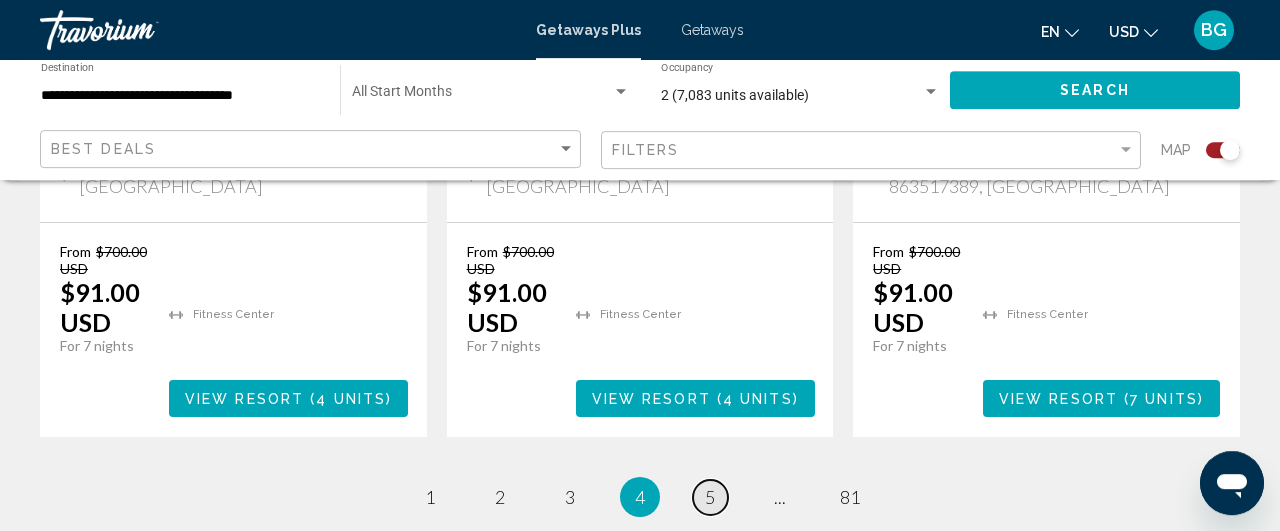 click on "5" at bounding box center [710, 497] 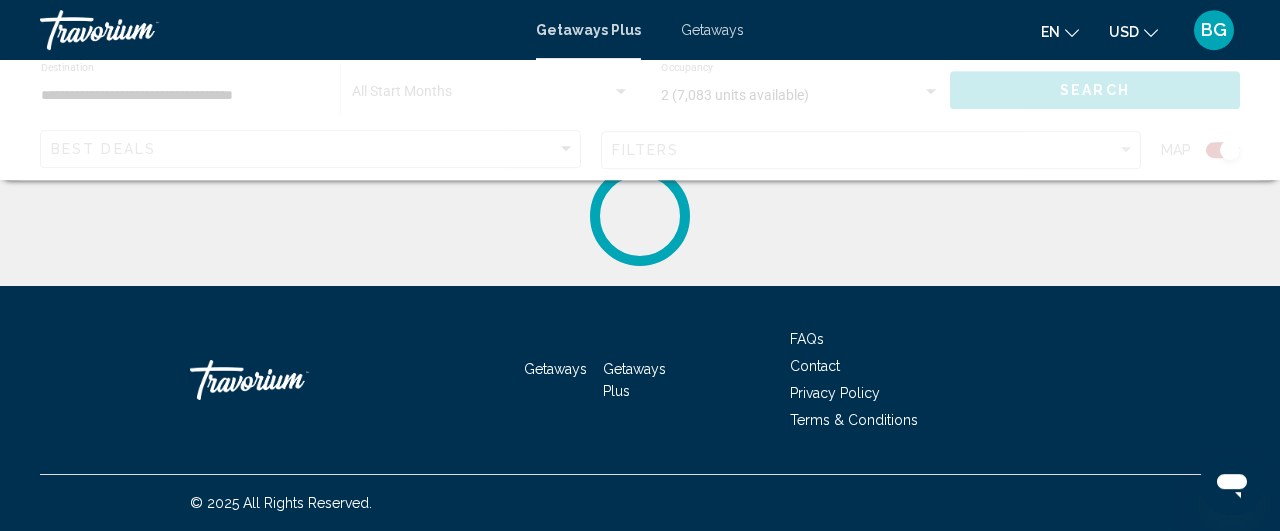 scroll, scrollTop: 0, scrollLeft: 0, axis: both 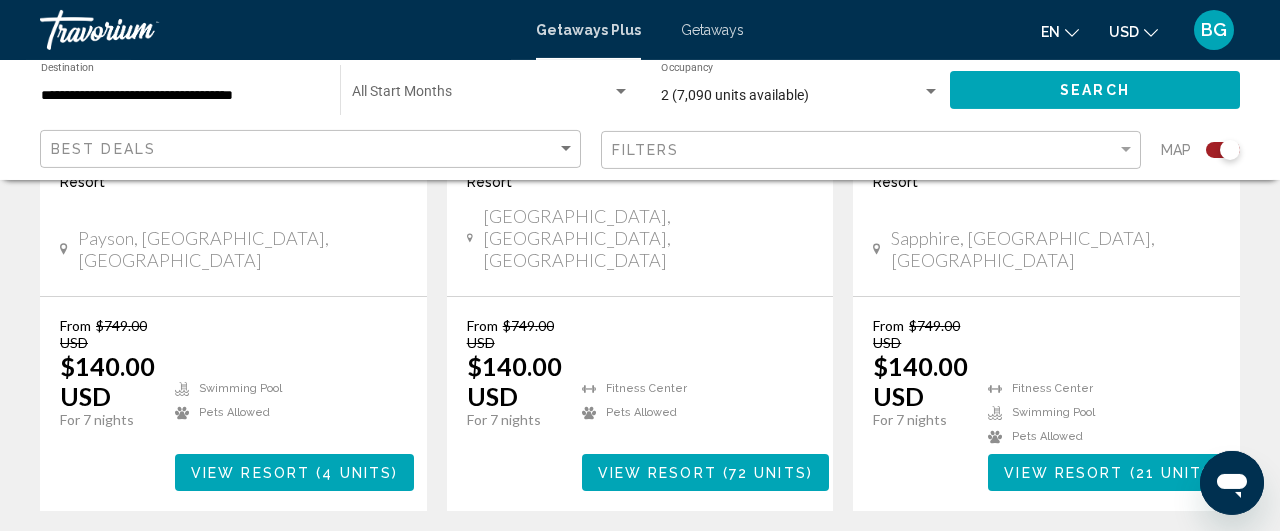 click on "6" at bounding box center [710, 571] 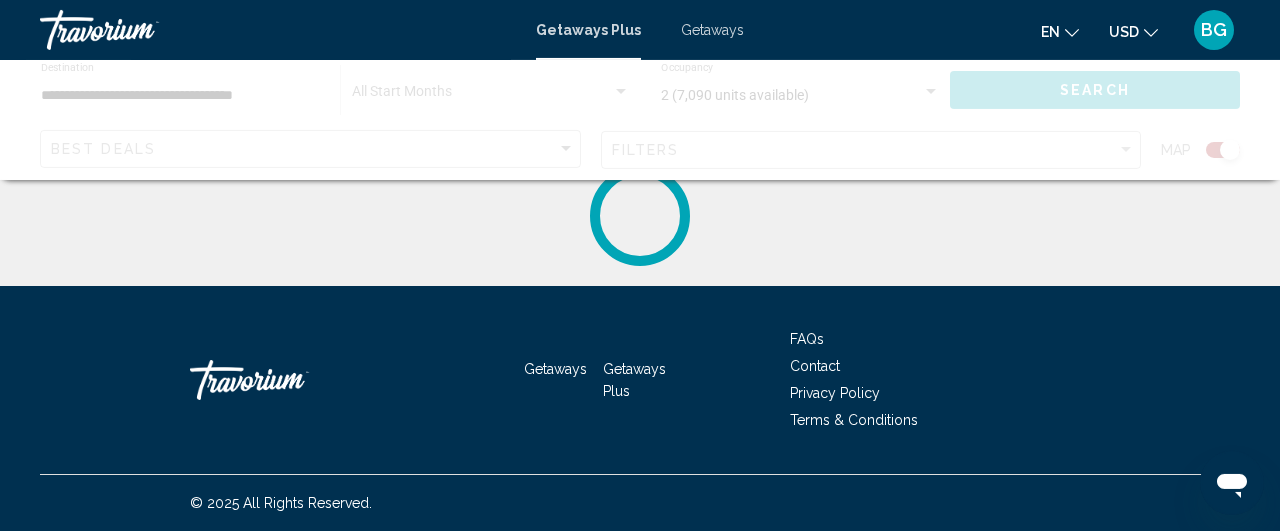 scroll, scrollTop: 0, scrollLeft: 0, axis: both 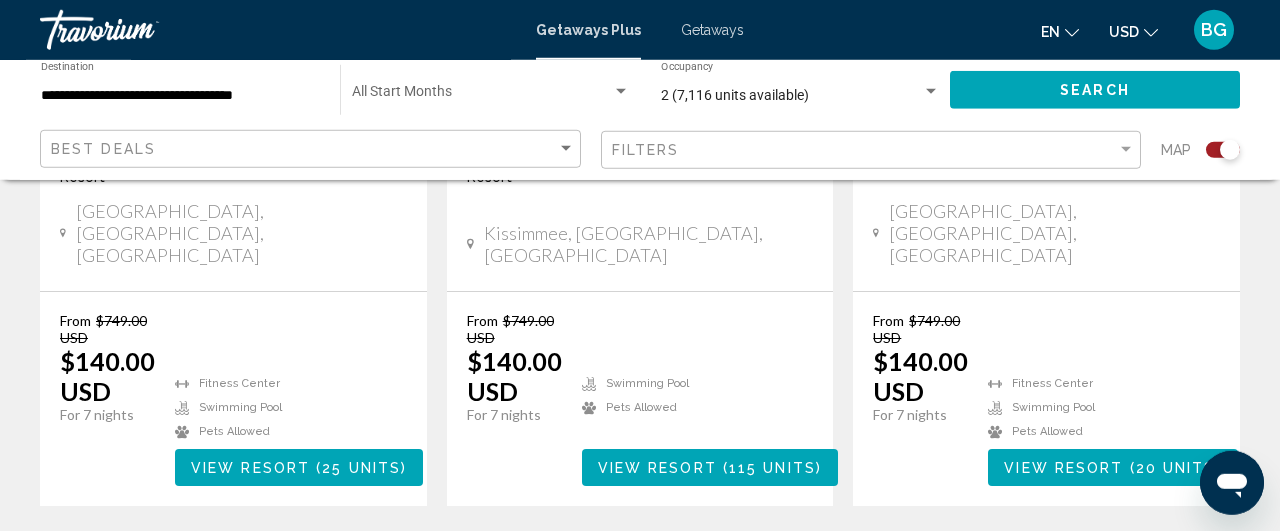 click on "7" at bounding box center [710, 566] 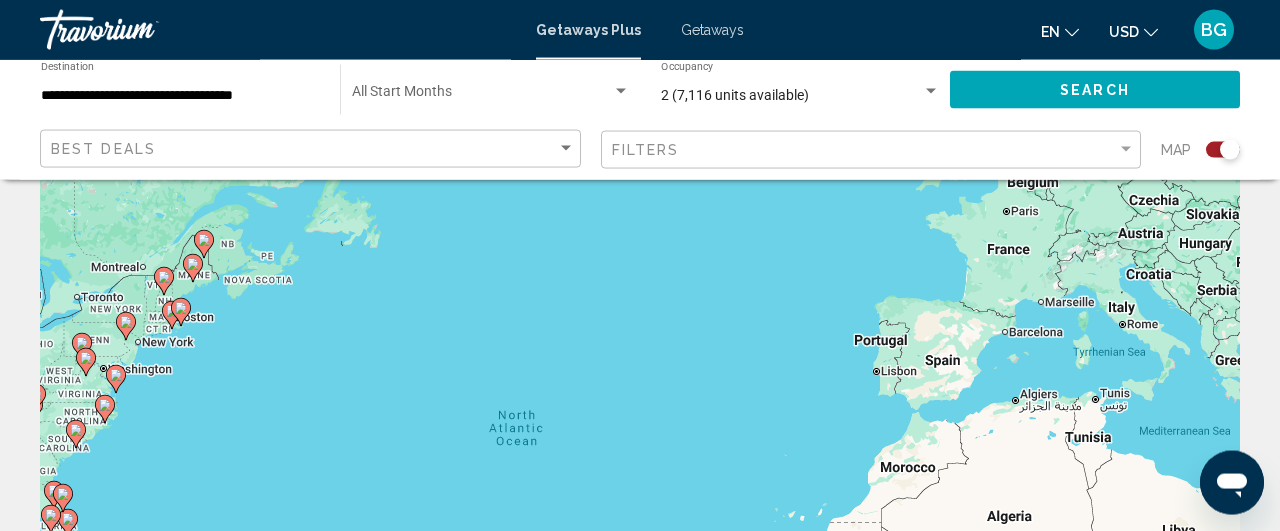 scroll, scrollTop: 136, scrollLeft: 0, axis: vertical 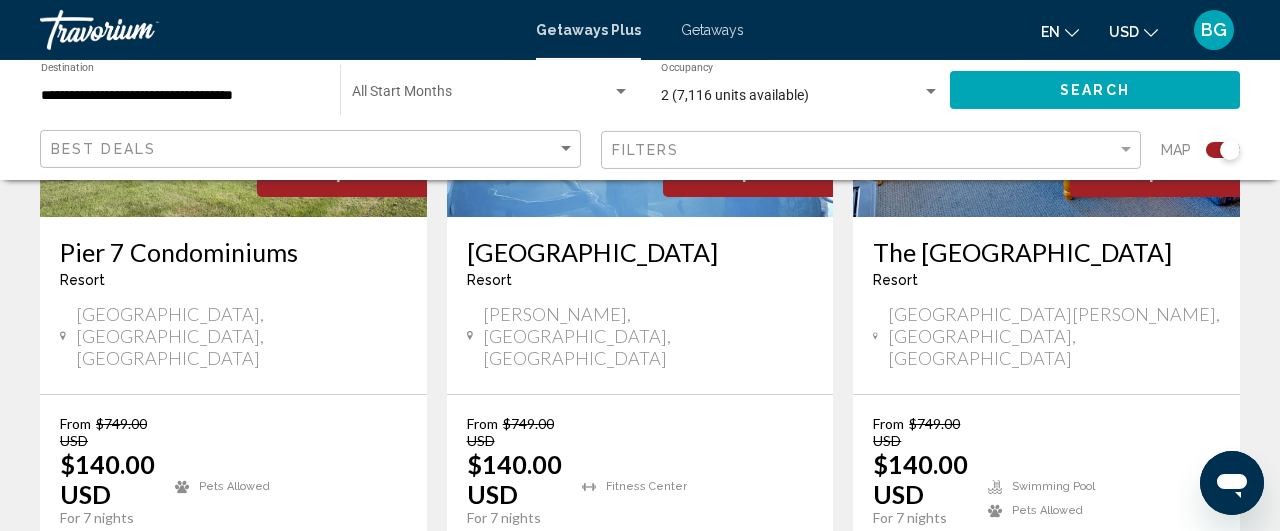 click on "page  8" at bounding box center [710, 669] 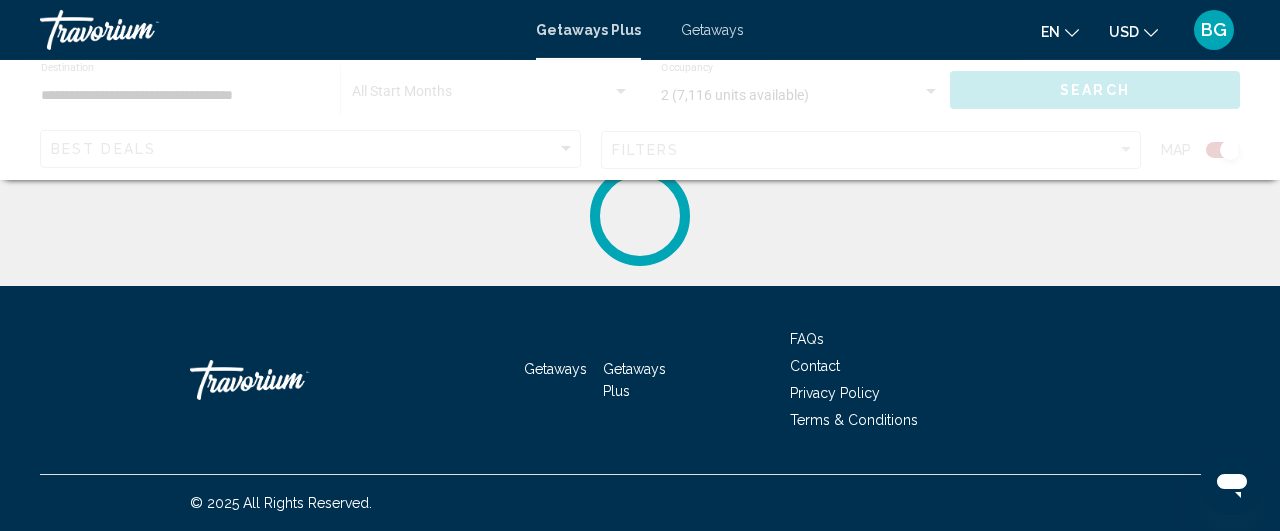 scroll, scrollTop: 0, scrollLeft: 0, axis: both 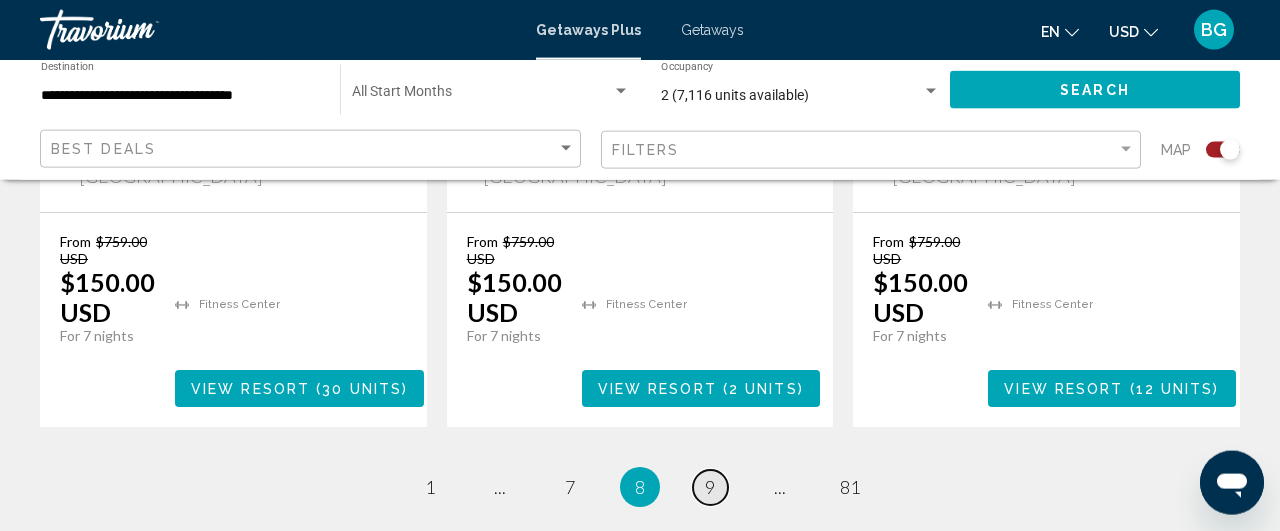 click on "9" at bounding box center (710, 487) 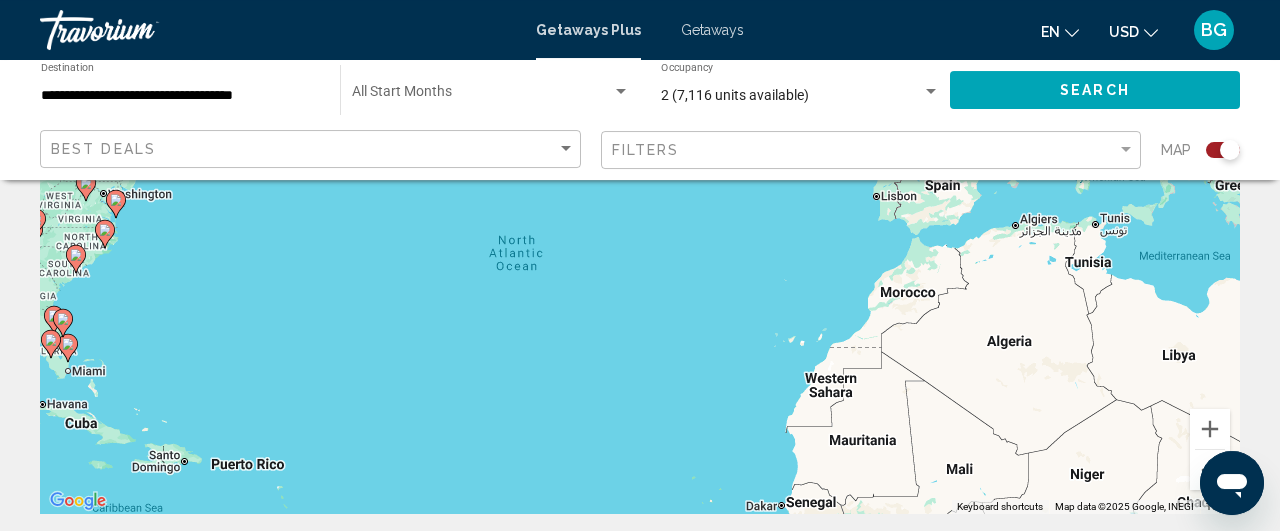 scroll, scrollTop: 113, scrollLeft: 0, axis: vertical 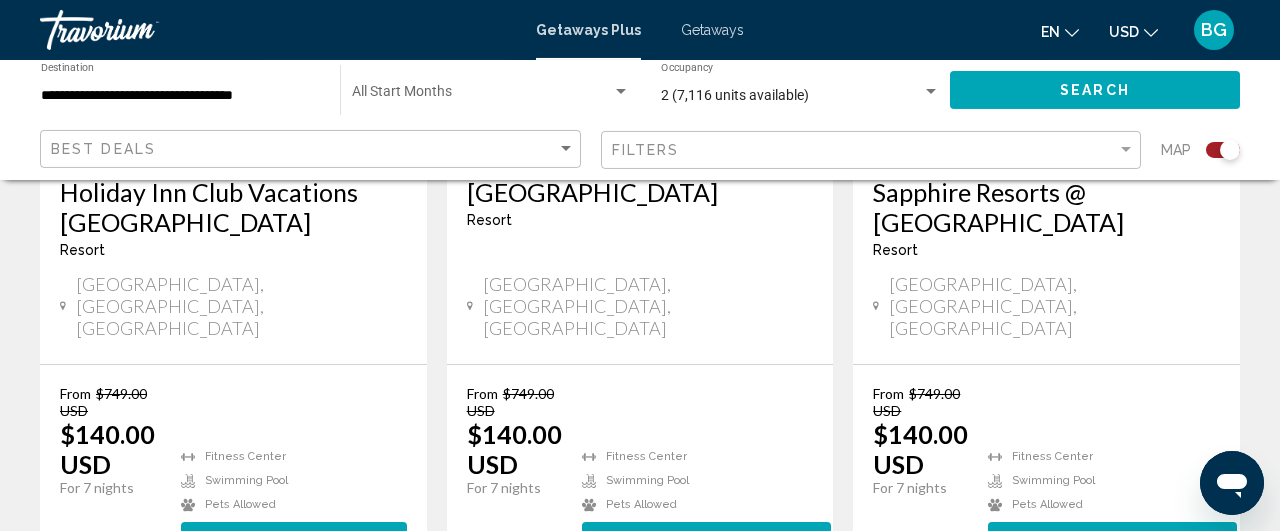 click on "page  10" at bounding box center (710, 639) 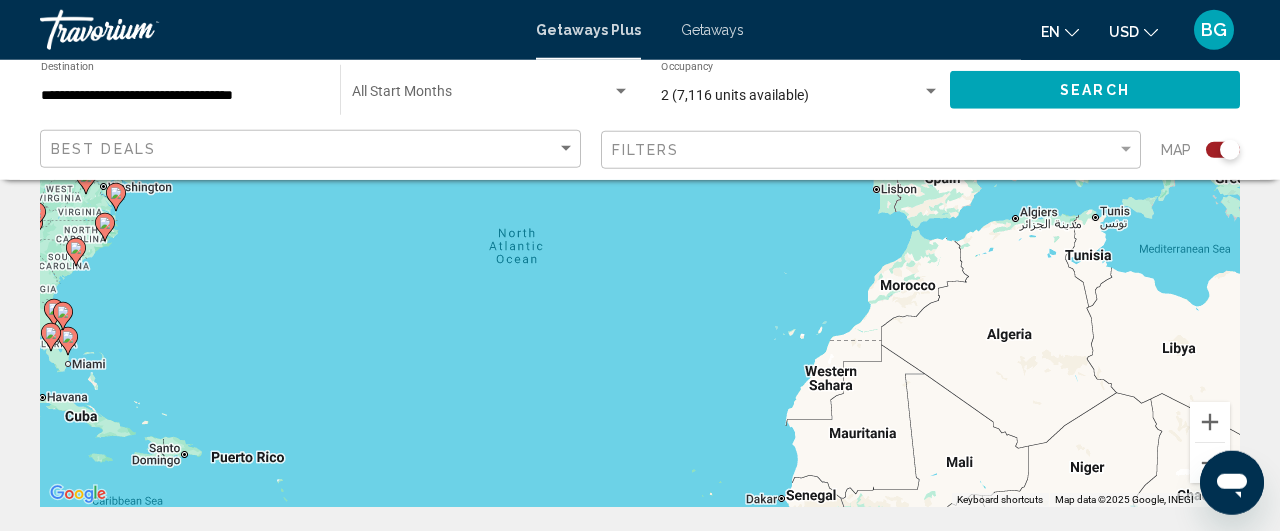 scroll, scrollTop: 304, scrollLeft: 0, axis: vertical 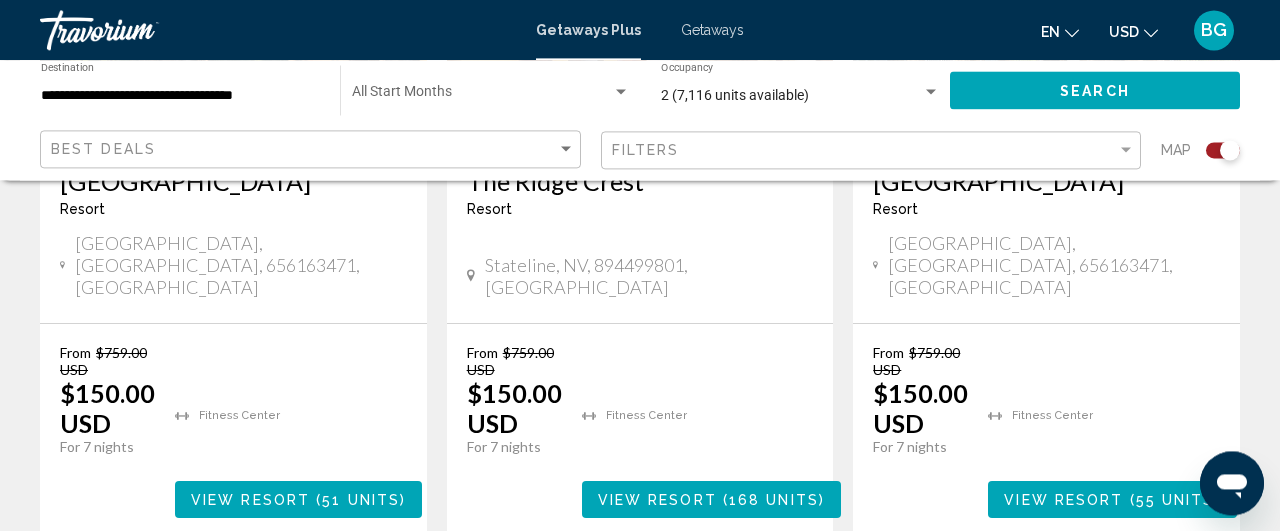 click on "page  11" at bounding box center (710, 598) 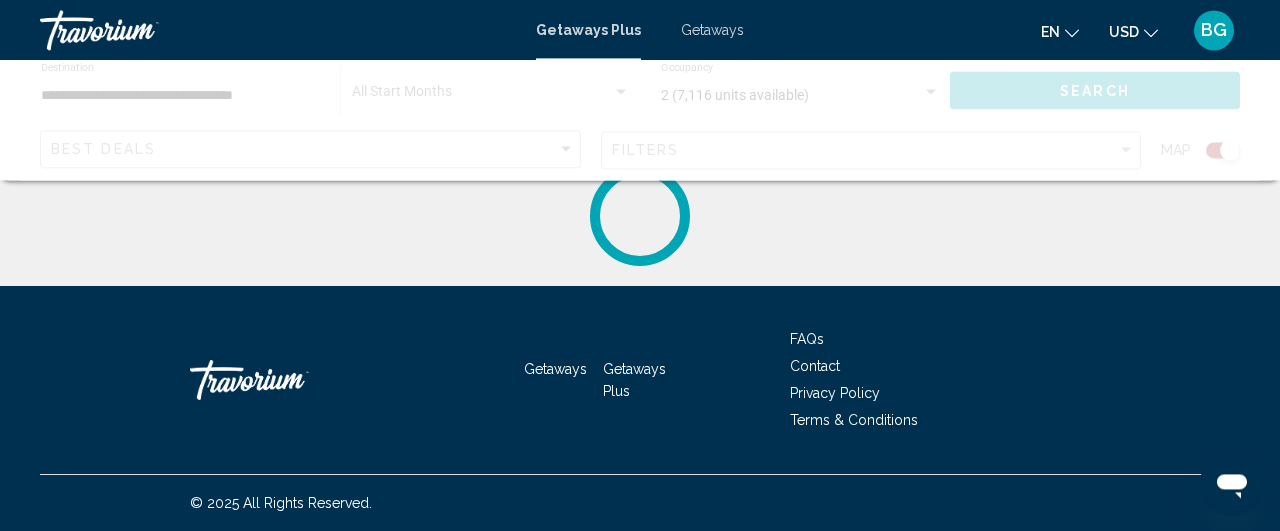 scroll, scrollTop: 0, scrollLeft: 0, axis: both 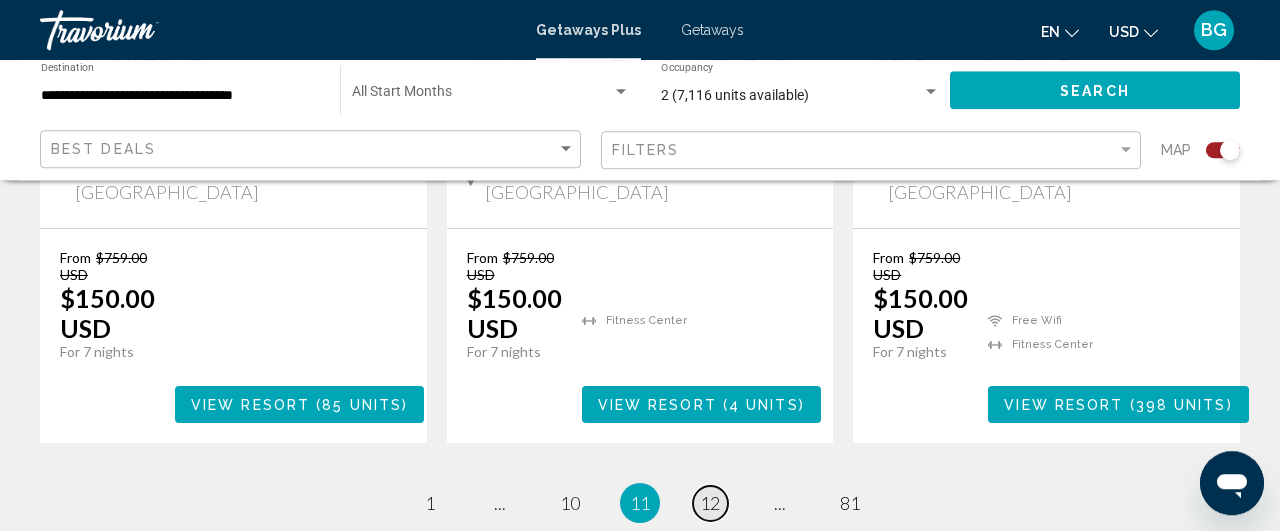 click on "12" at bounding box center [710, 503] 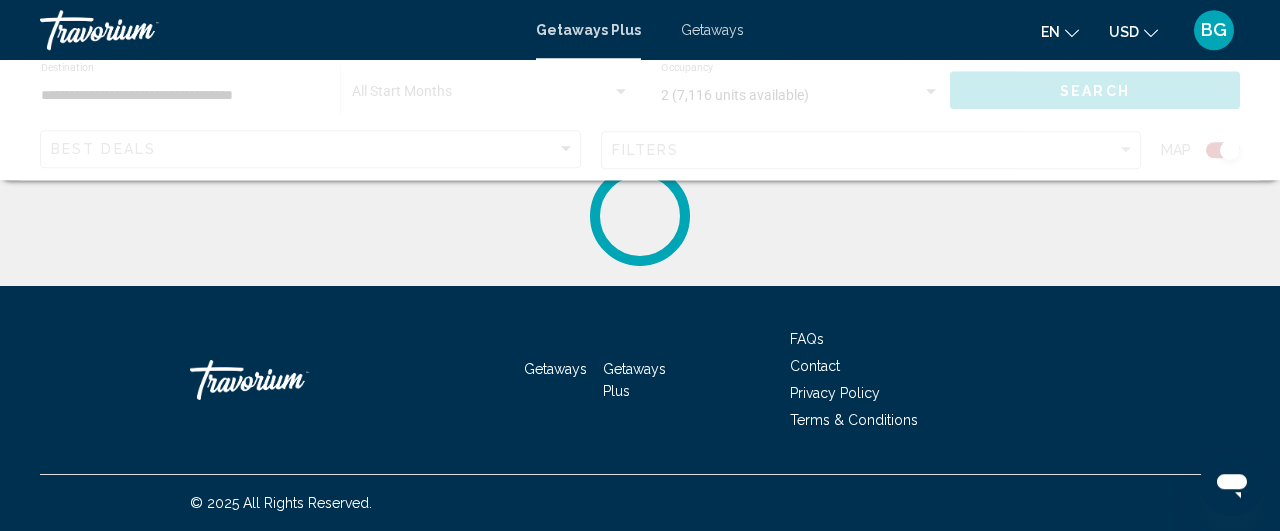 scroll, scrollTop: 0, scrollLeft: 0, axis: both 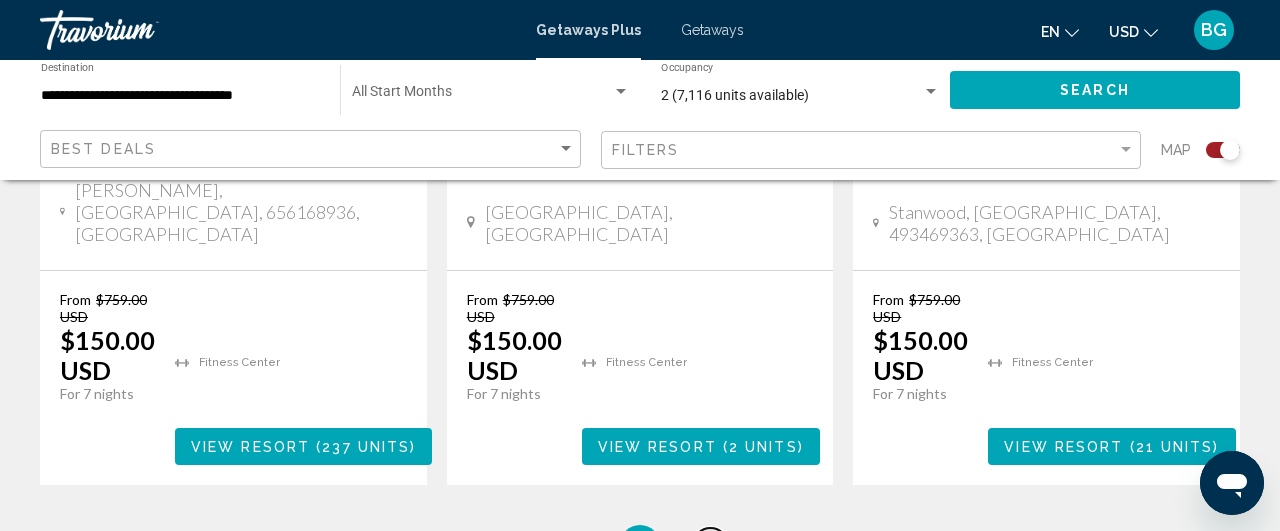 click on "13" at bounding box center (710, 545) 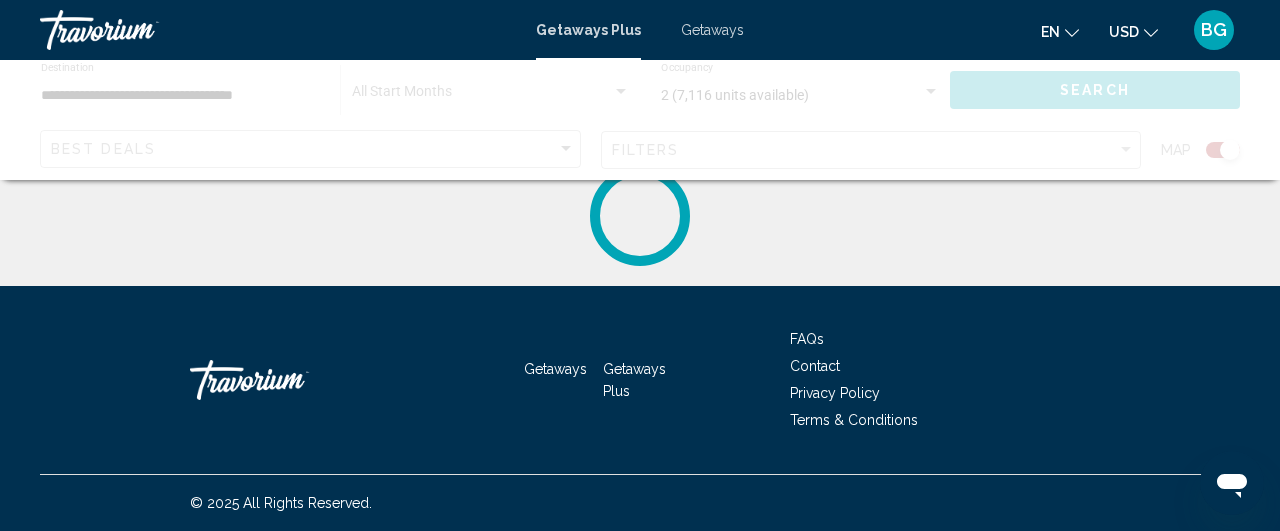 scroll, scrollTop: 0, scrollLeft: 0, axis: both 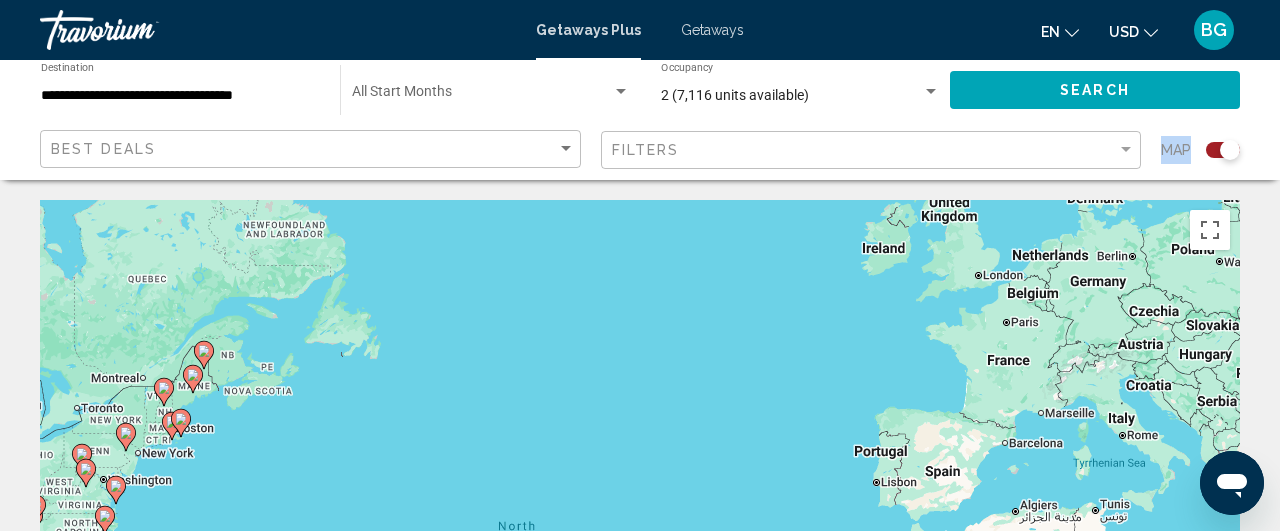 drag, startPoint x: 1266, startPoint y: 47, endPoint x: 1279, endPoint y: 90, distance: 44.922153 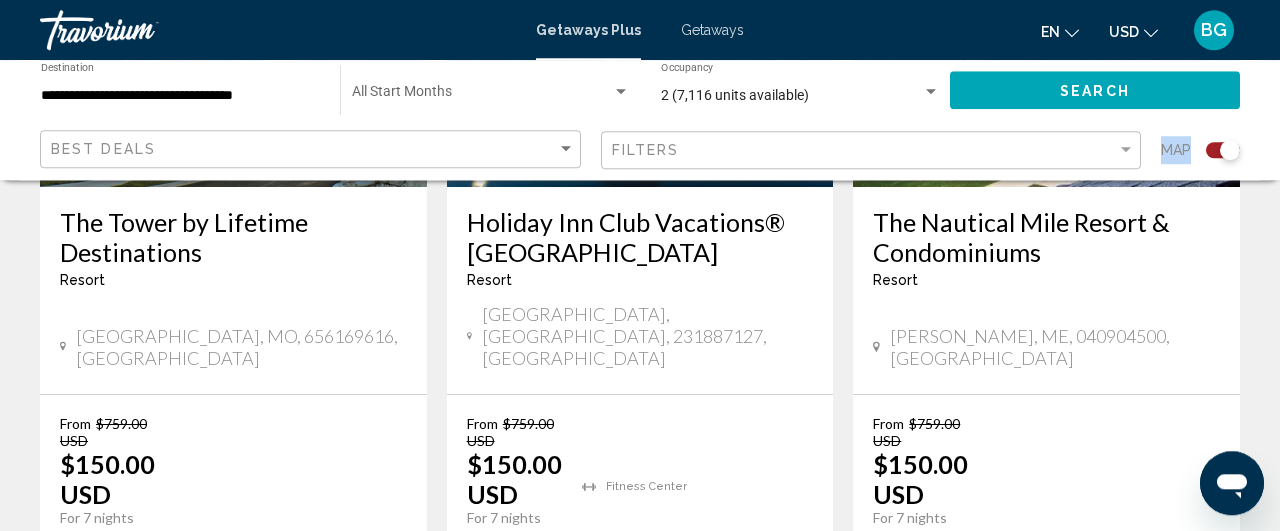 scroll, scrollTop: 1031, scrollLeft: 0, axis: vertical 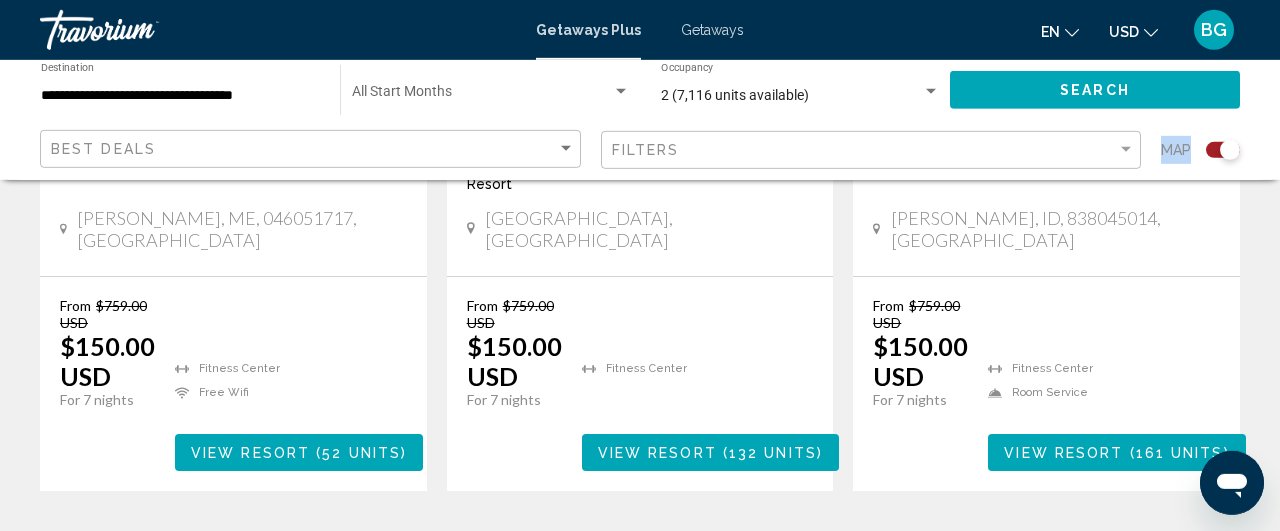 click on "14" at bounding box center [710, 551] 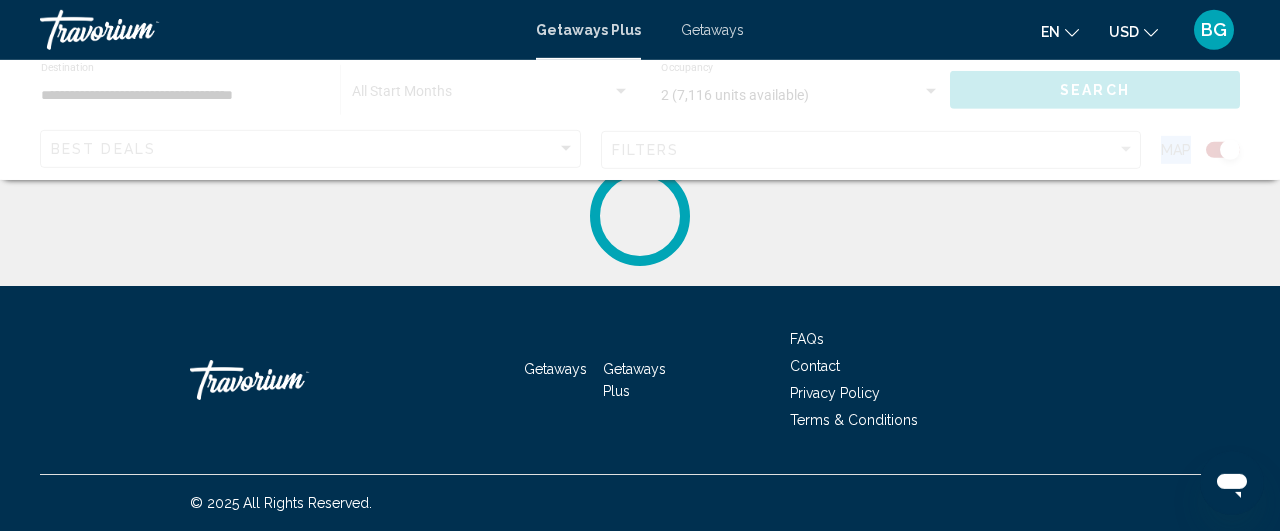 scroll, scrollTop: 0, scrollLeft: 0, axis: both 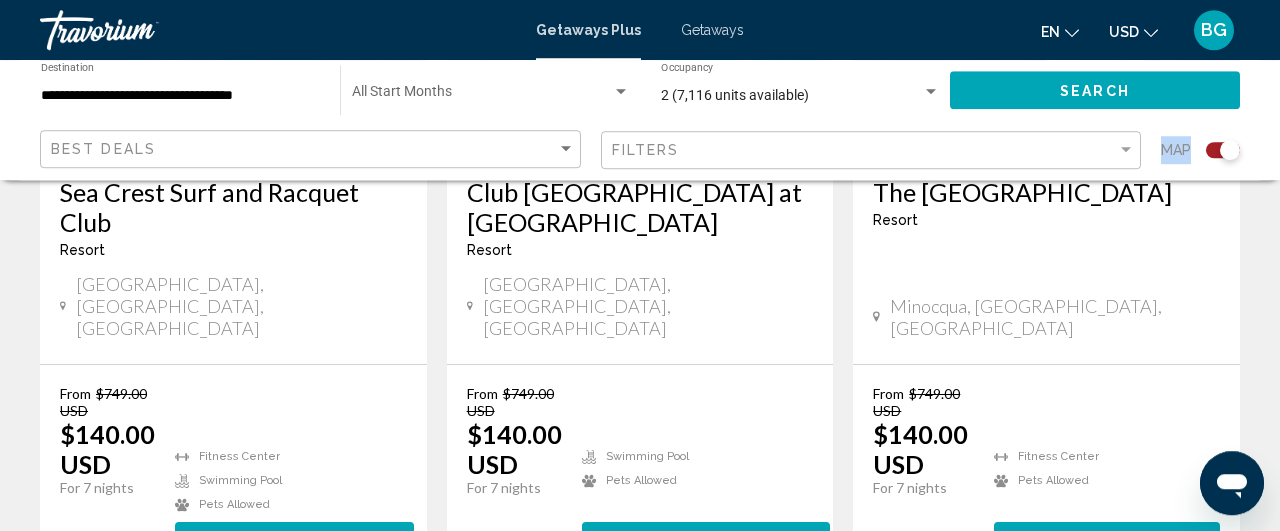 click on "15" at bounding box center (710, 639) 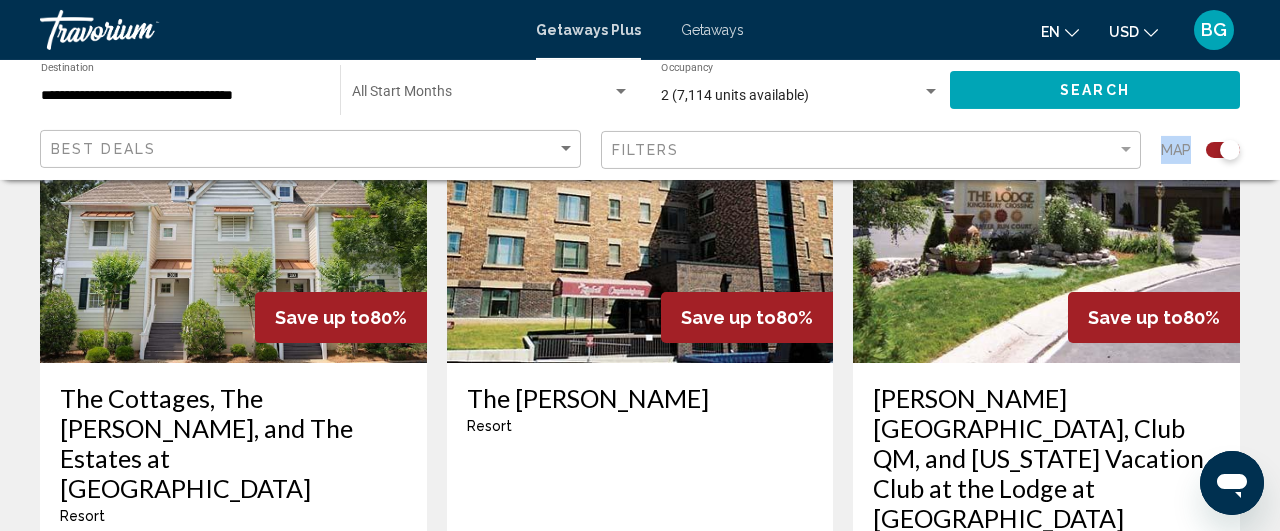 scroll, scrollTop: 839, scrollLeft: 0, axis: vertical 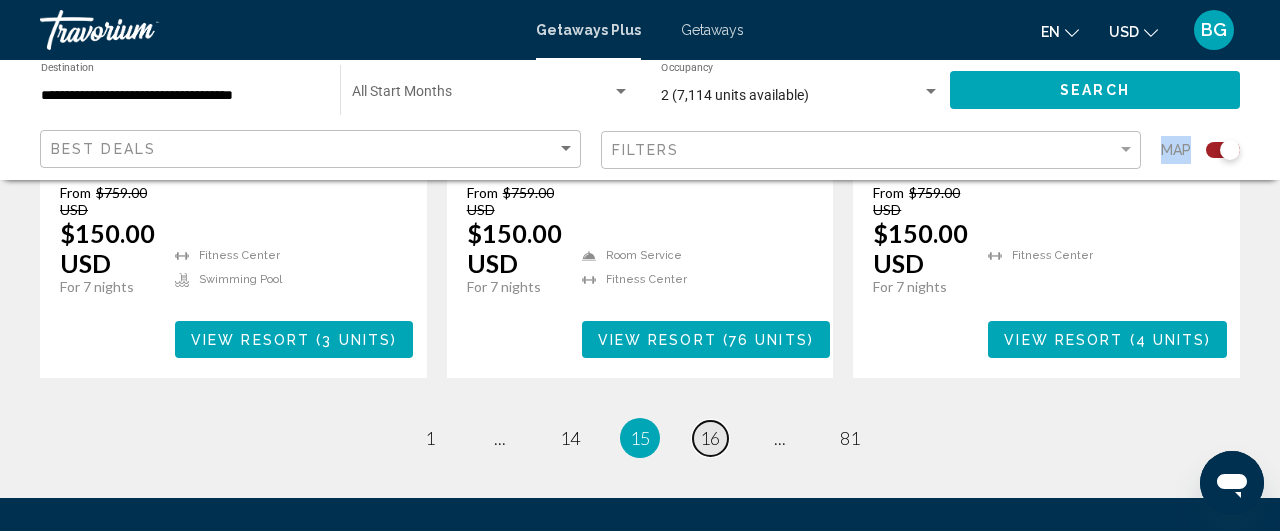 click on "16" at bounding box center [710, 438] 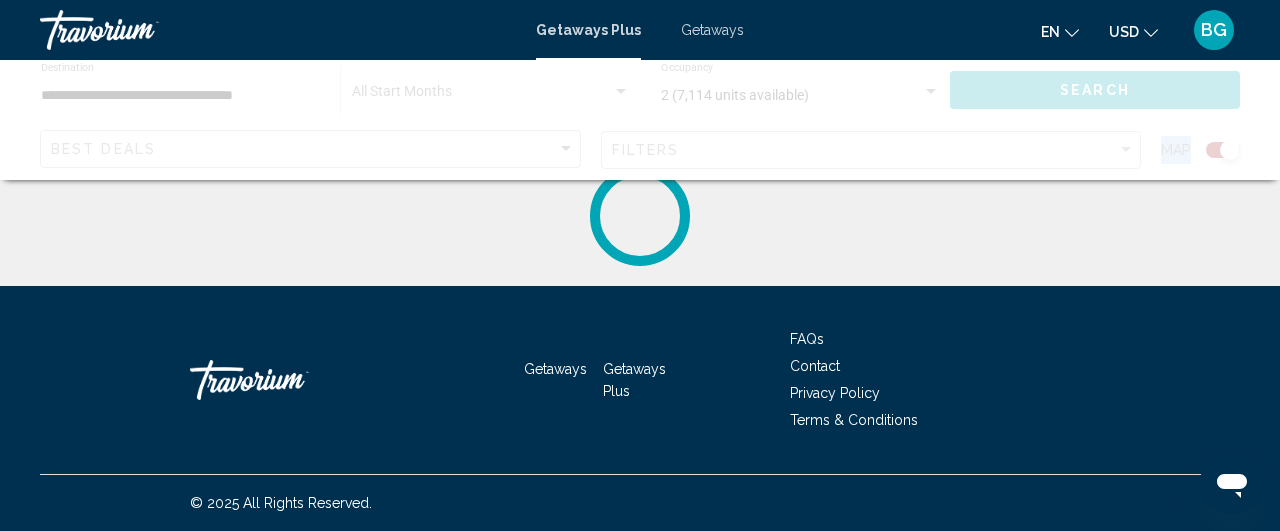 scroll, scrollTop: 0, scrollLeft: 0, axis: both 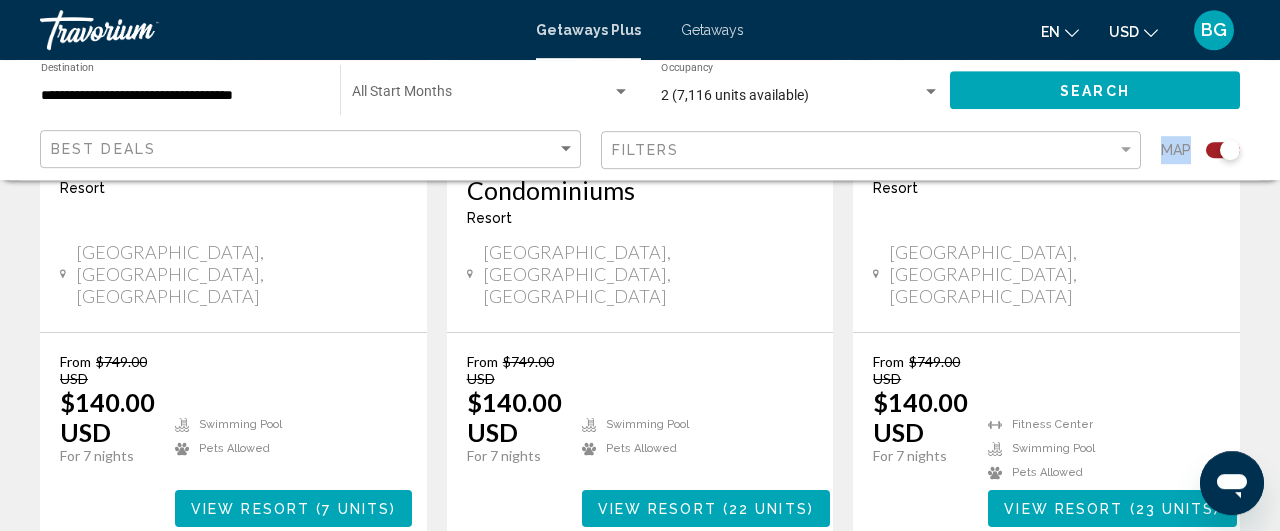 click on "17" at bounding box center [710, 607] 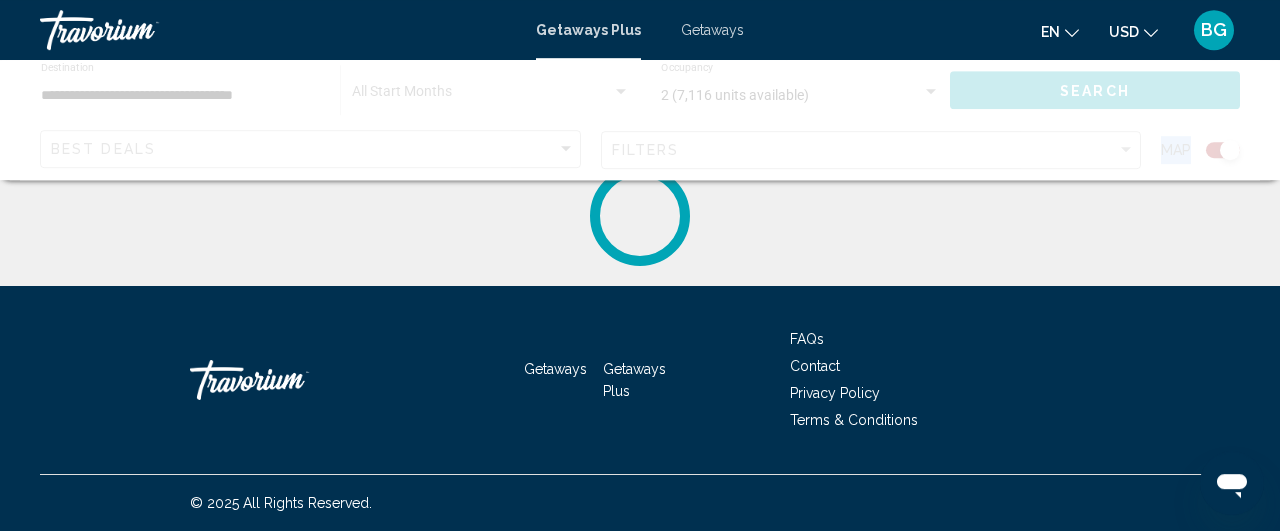 scroll, scrollTop: 0, scrollLeft: 0, axis: both 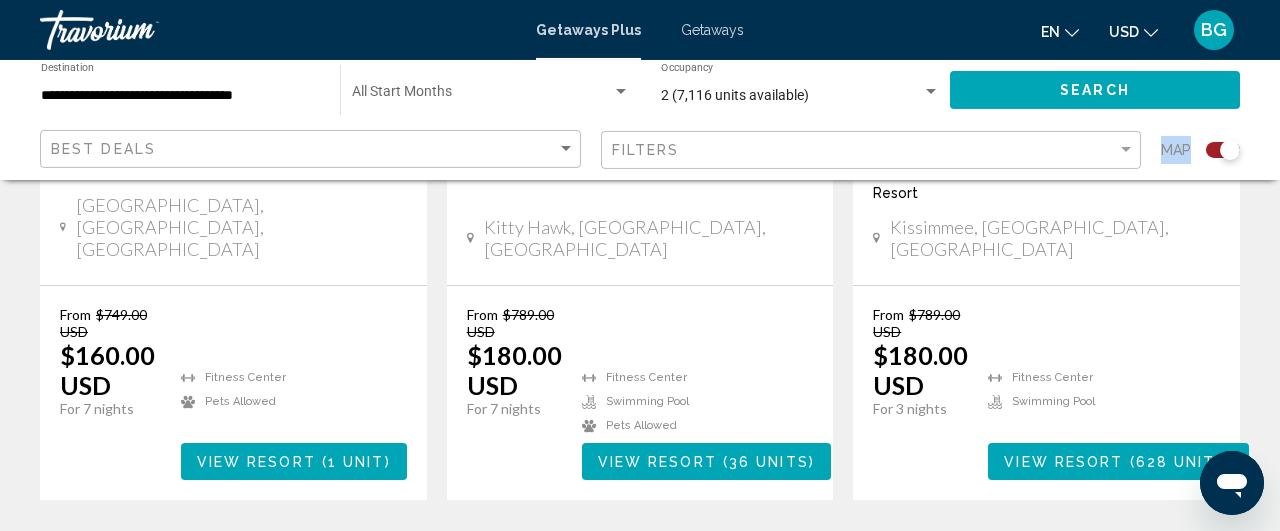 click on "18" at bounding box center (710, 560) 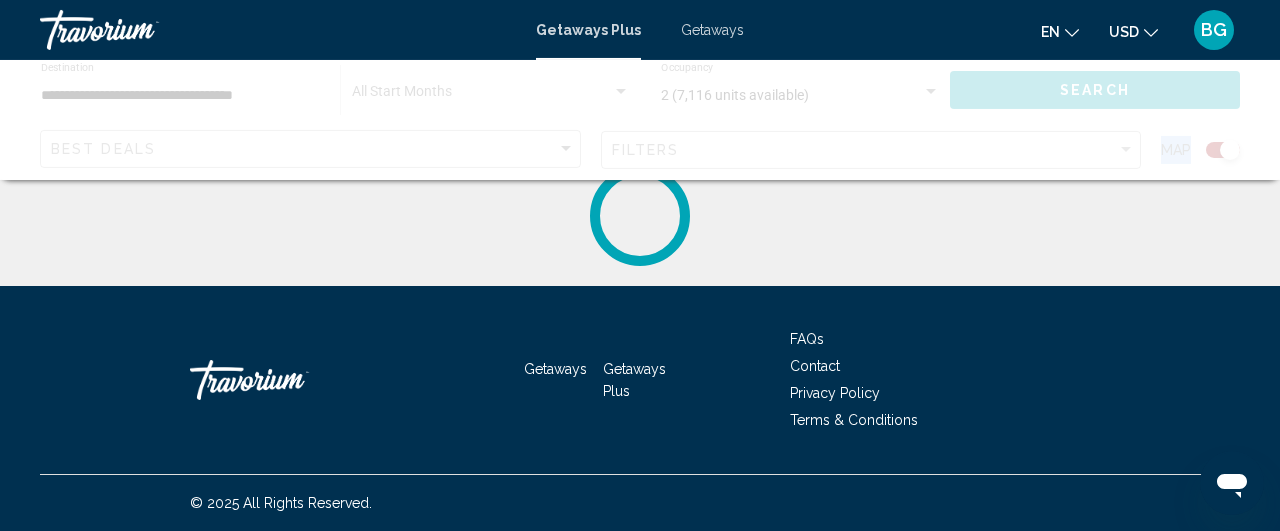 scroll, scrollTop: 0, scrollLeft: 0, axis: both 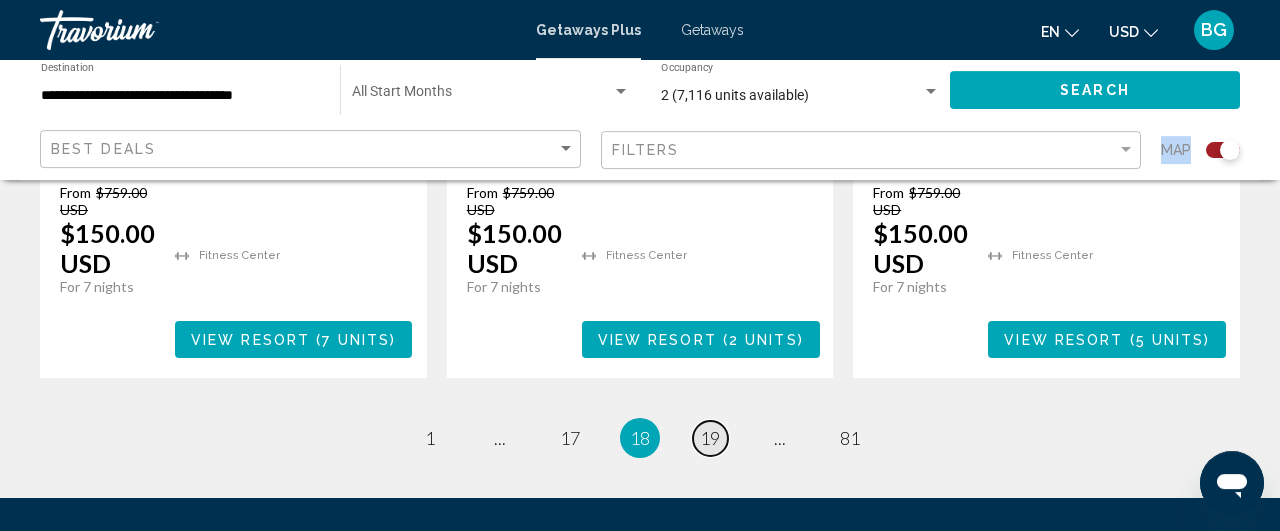click on "19" at bounding box center [710, 438] 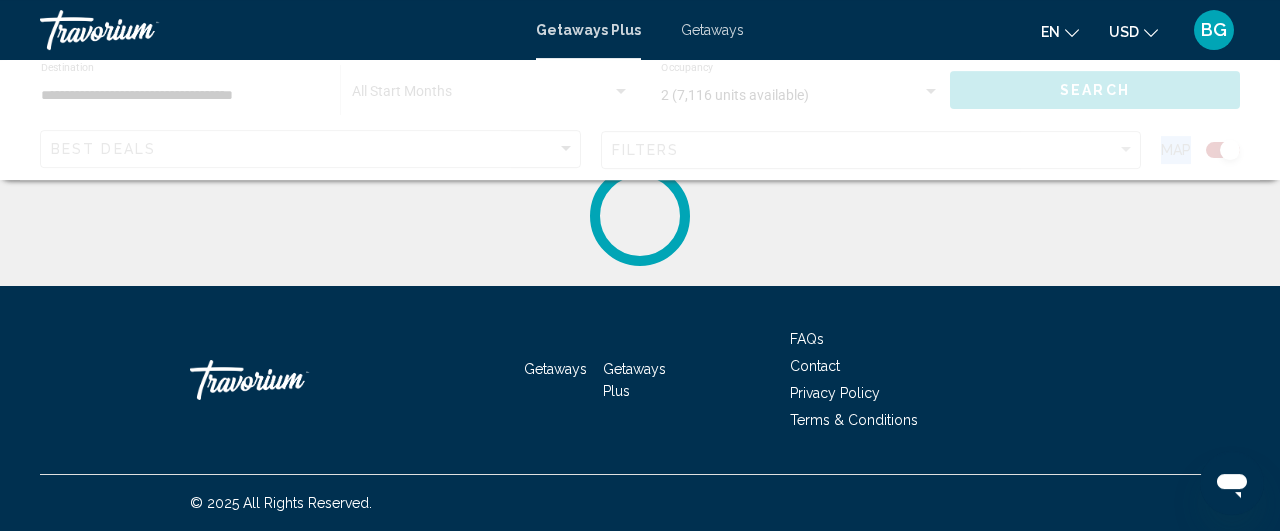 scroll, scrollTop: 0, scrollLeft: 0, axis: both 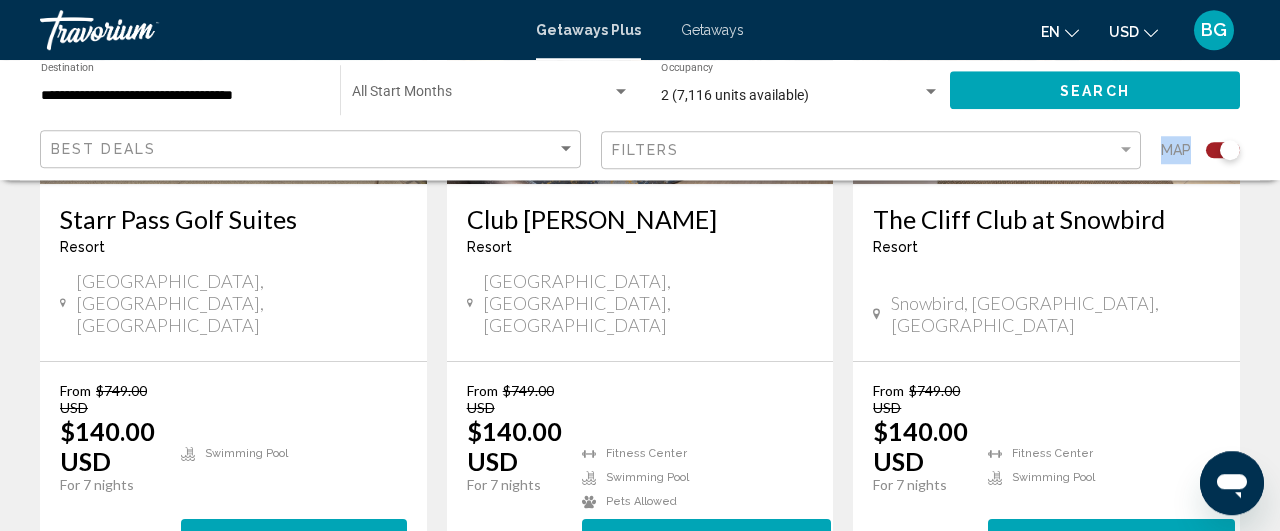 click on "20" at bounding box center [710, 636] 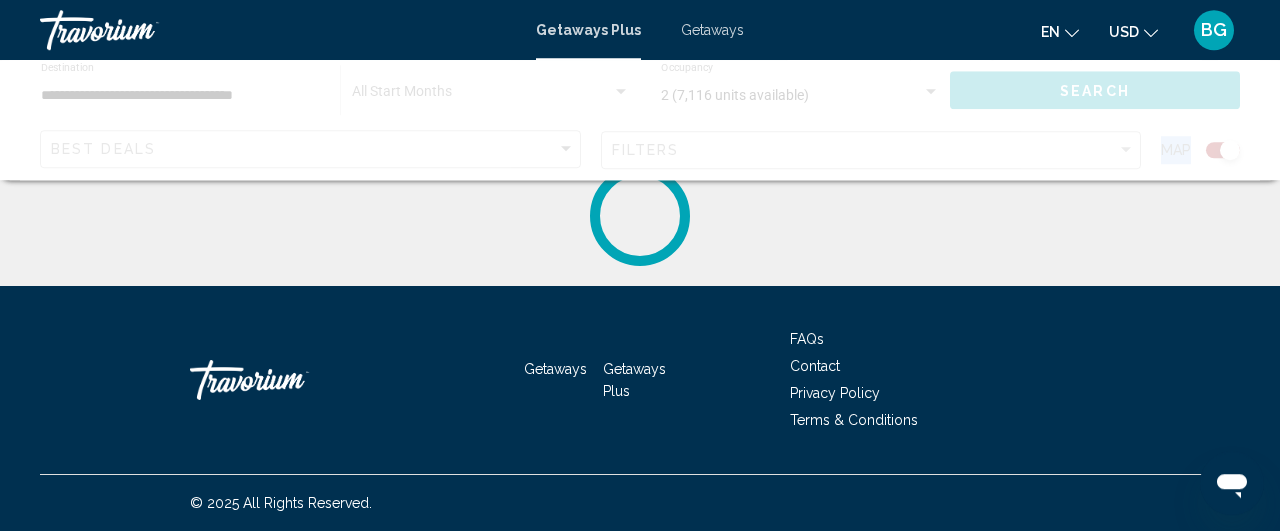 scroll, scrollTop: 0, scrollLeft: 0, axis: both 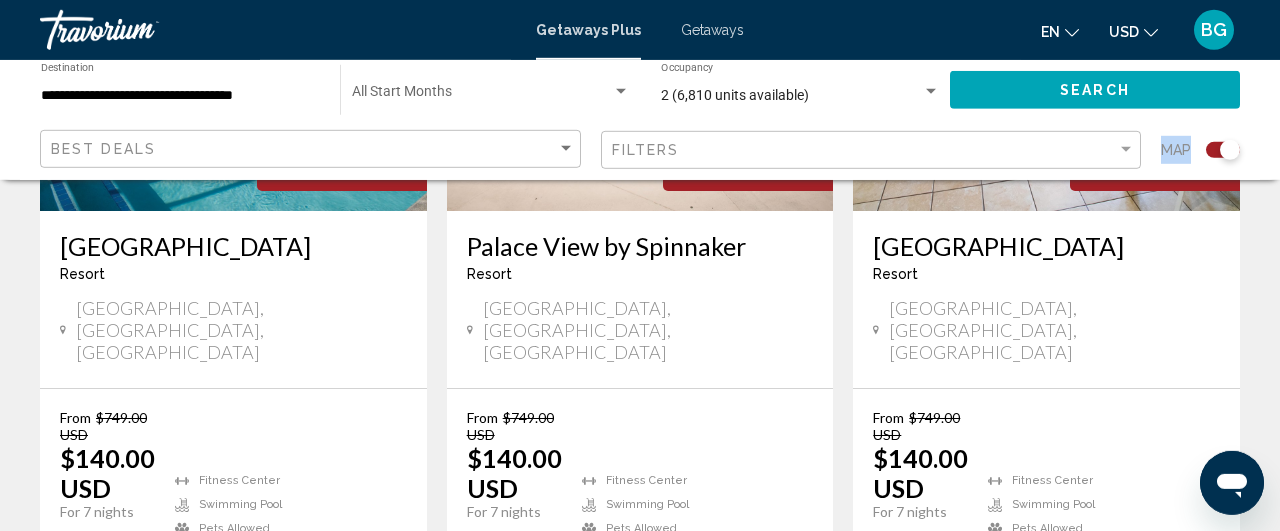 click on "21" at bounding box center (710, 663) 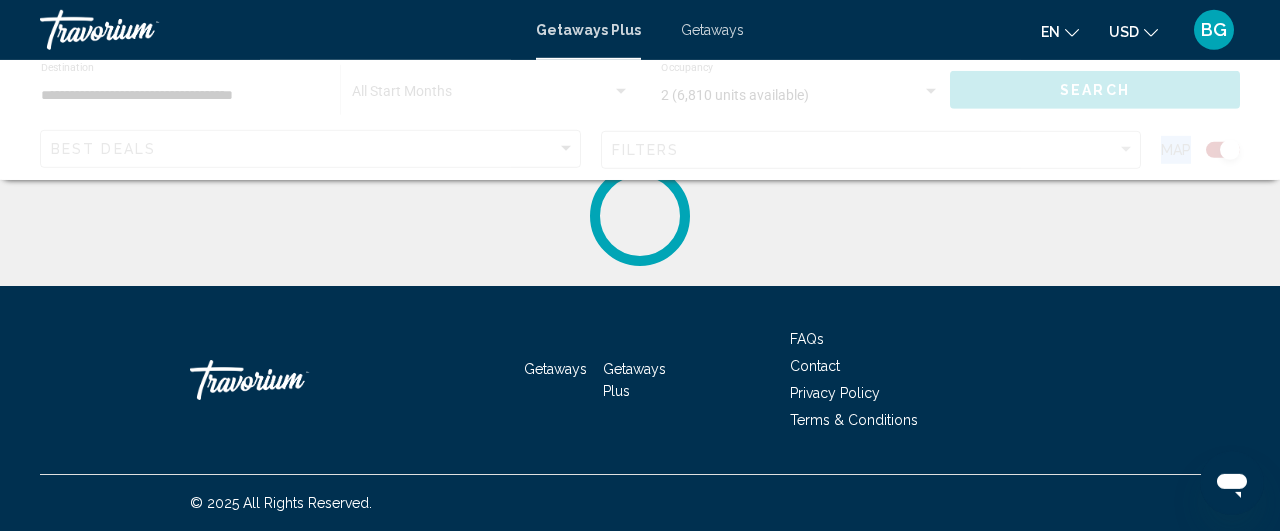 scroll, scrollTop: 0, scrollLeft: 0, axis: both 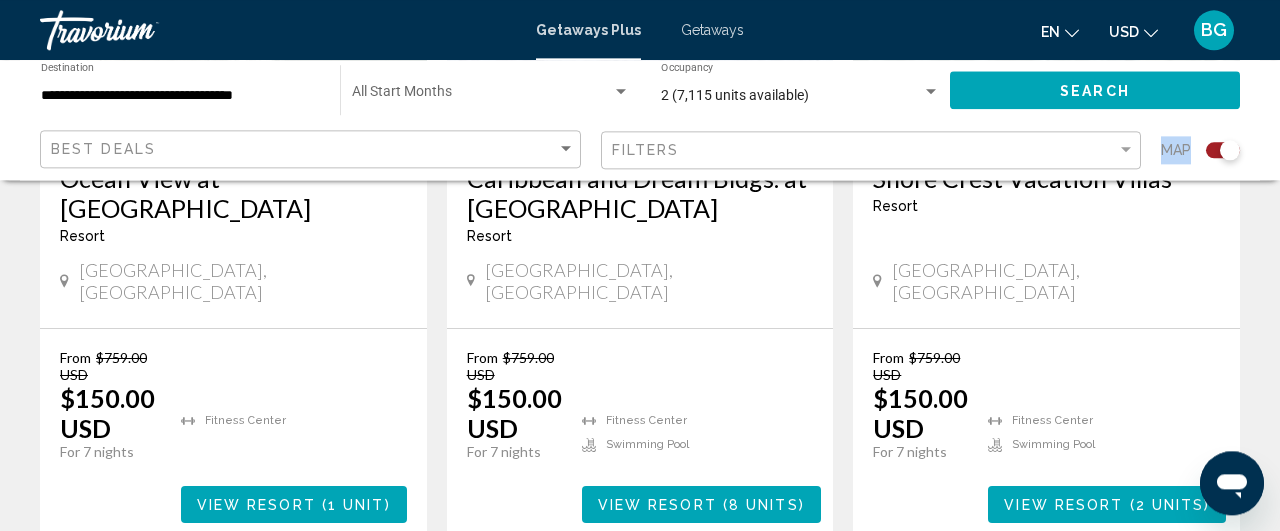 click on "page  22" at bounding box center (710, 603) 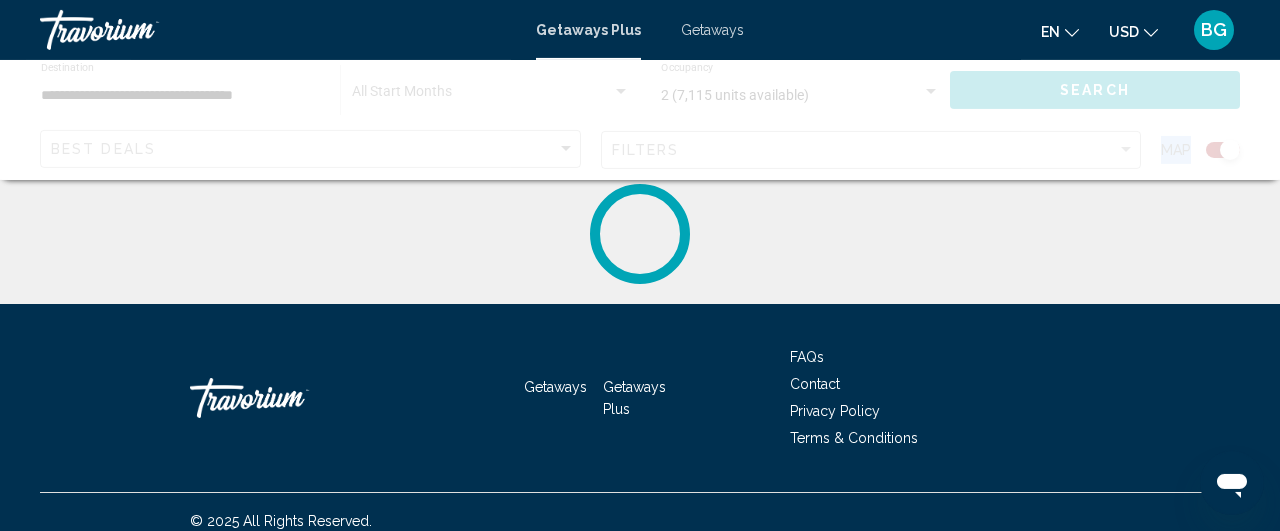 scroll, scrollTop: 643, scrollLeft: 0, axis: vertical 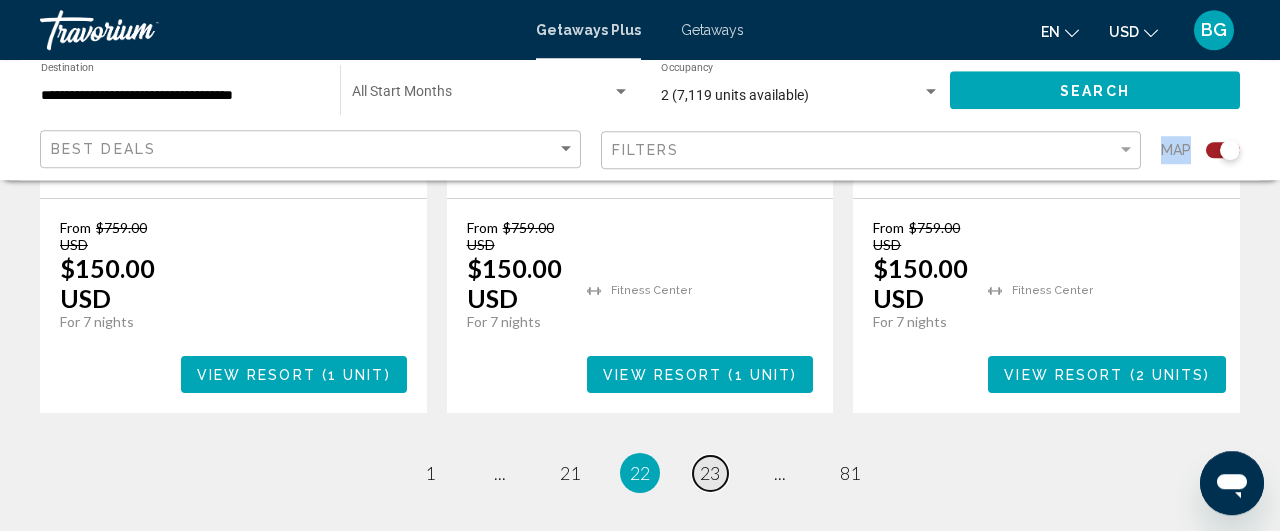 click on "23" at bounding box center (710, 473) 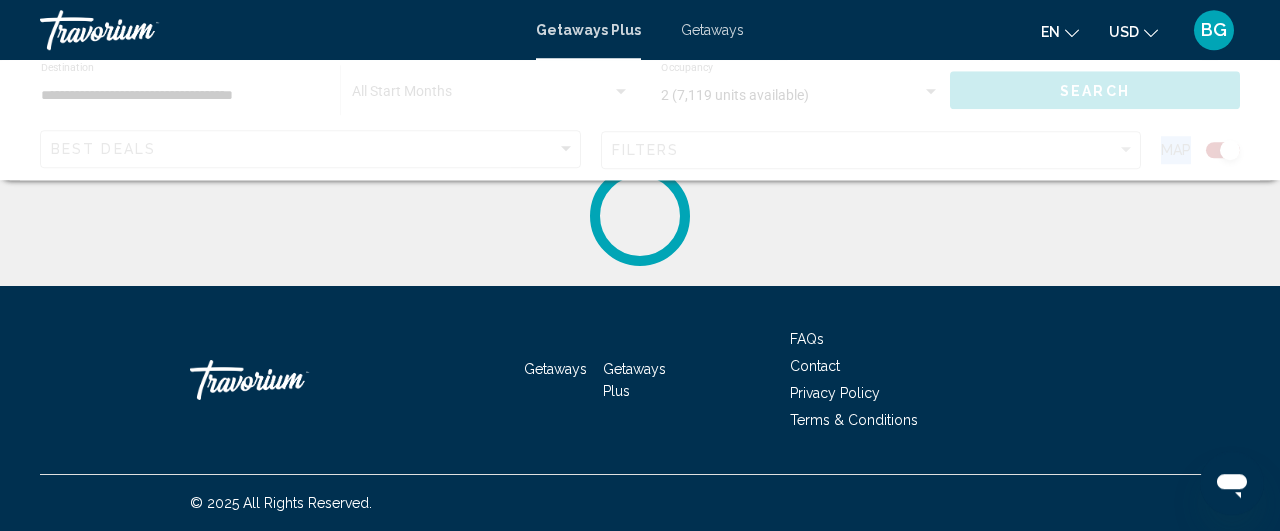 scroll, scrollTop: 0, scrollLeft: 0, axis: both 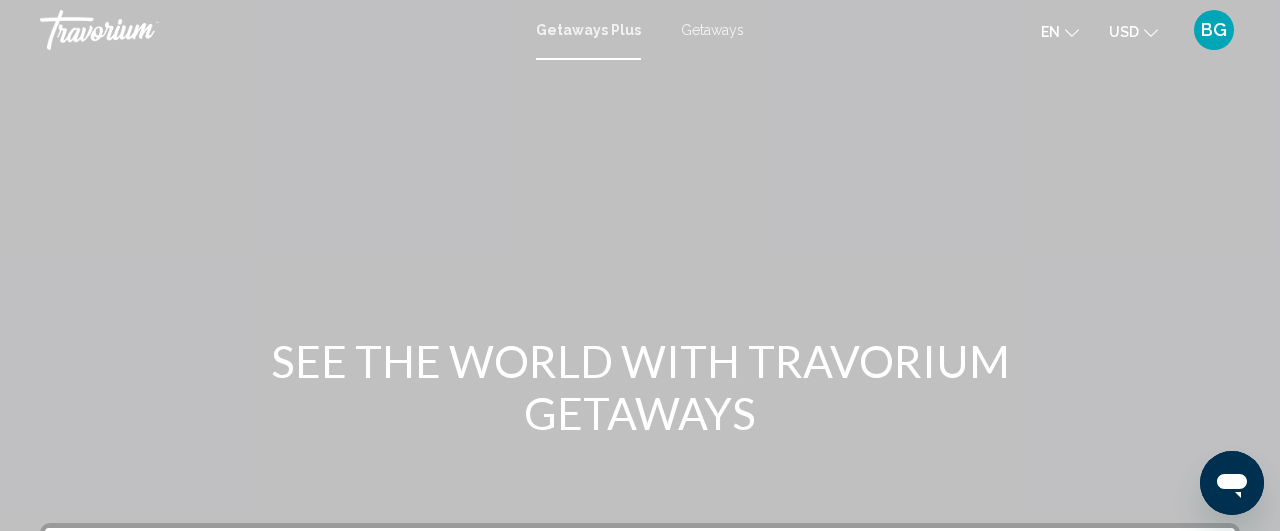 click on "Getaways Plus  Getaways en
English Español Français Italiano Português русский USD
USD ($) MXN (Mex$) CAD (Can$) GBP (£) EUR (€) AUD (A$) NZD (NZ$) CNY (CN¥) BG Login" at bounding box center [640, 30] 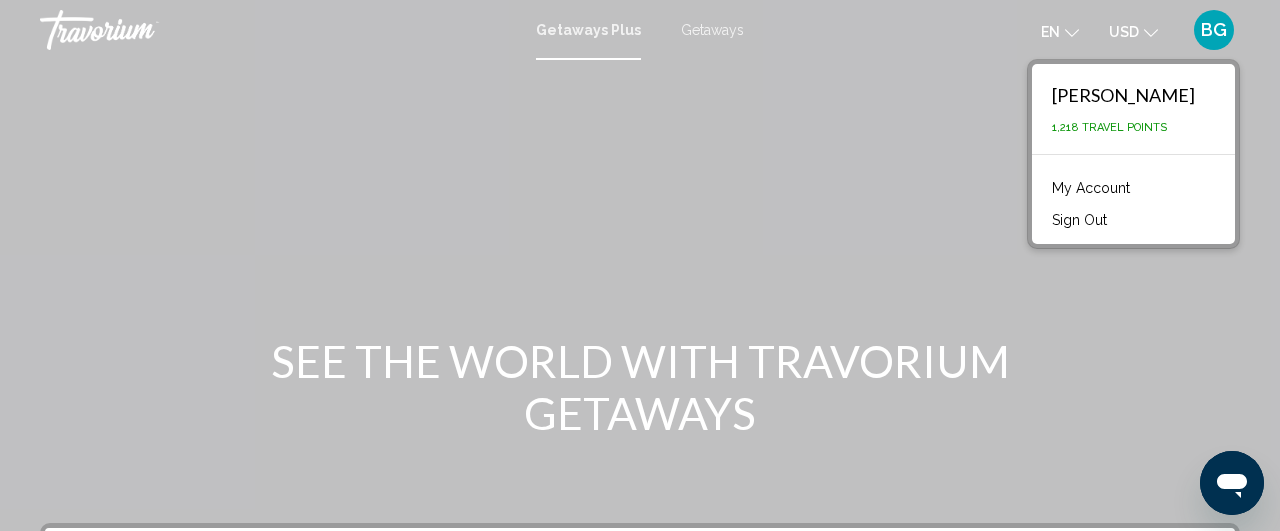 click on "Getaways Plus  Getaways en
English Español Français Italiano Português русский USD
USD ($) MXN (Mex$) CAD (Can$) GBP (£) EUR (€) AUD (A$) NZD (NZ$) CNY (CN¥) BG  [PERSON_NAME]  1,218  Travel Points  My Account Sign Out Login" at bounding box center [640, 30] 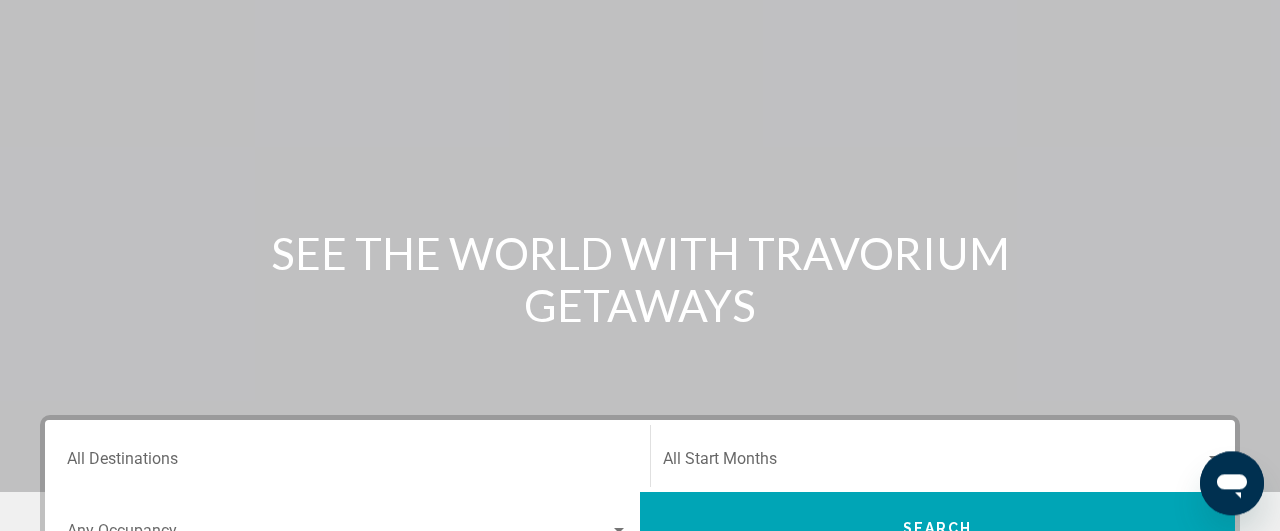scroll, scrollTop: 0, scrollLeft: 0, axis: both 